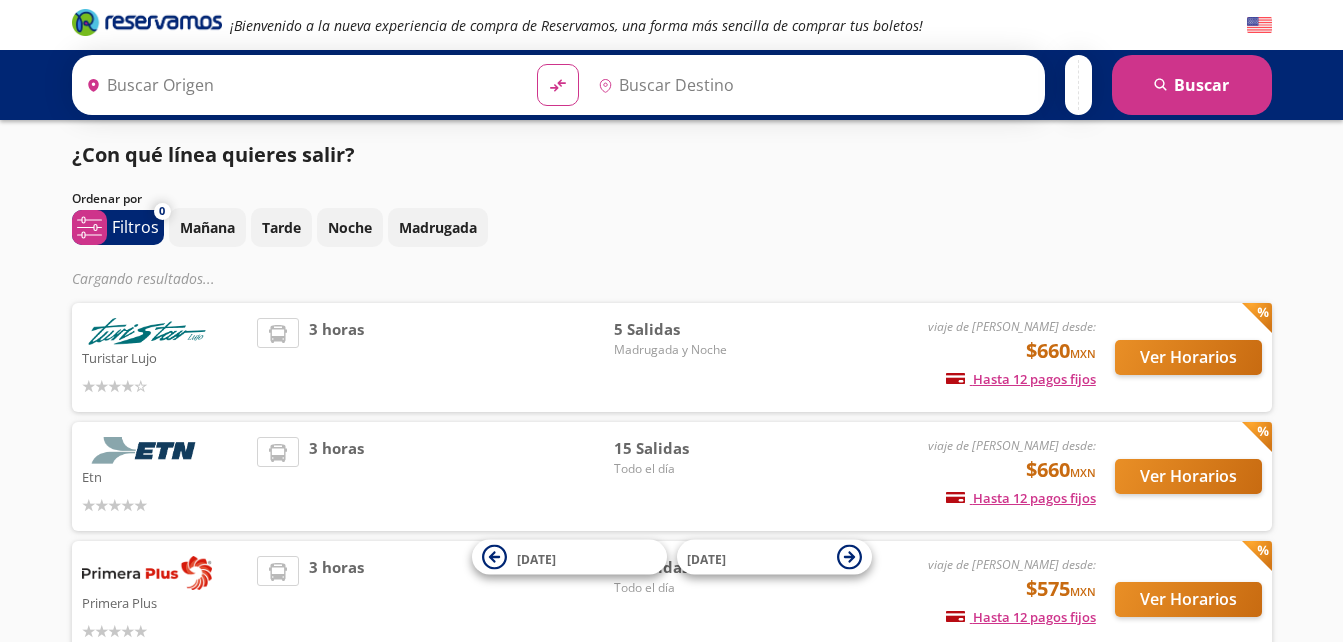 scroll, scrollTop: 0, scrollLeft: 0, axis: both 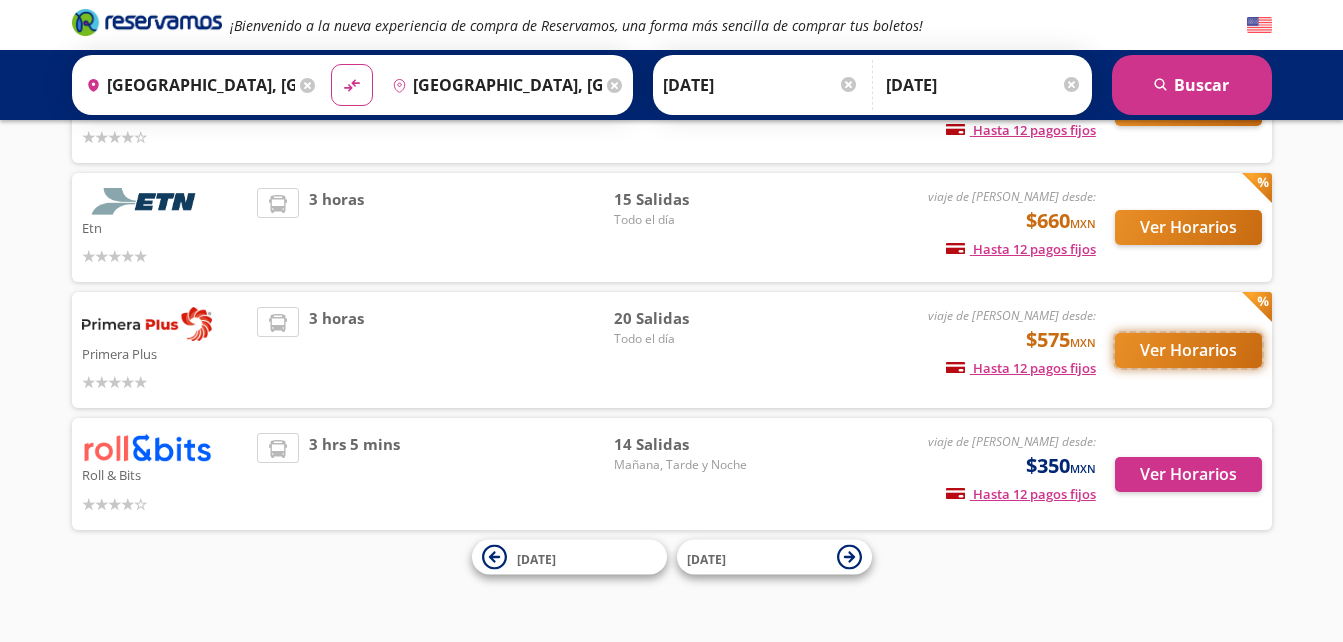 click on "Ver Horarios" at bounding box center [1188, 350] 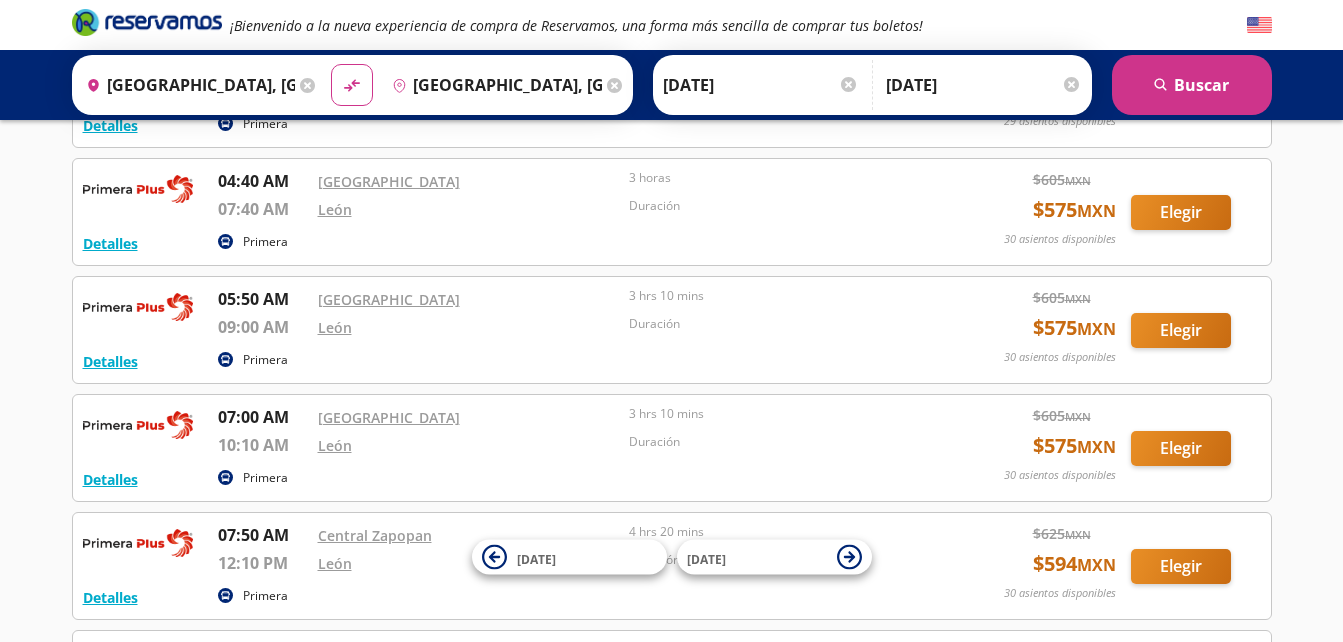 scroll, scrollTop: 0, scrollLeft: 0, axis: both 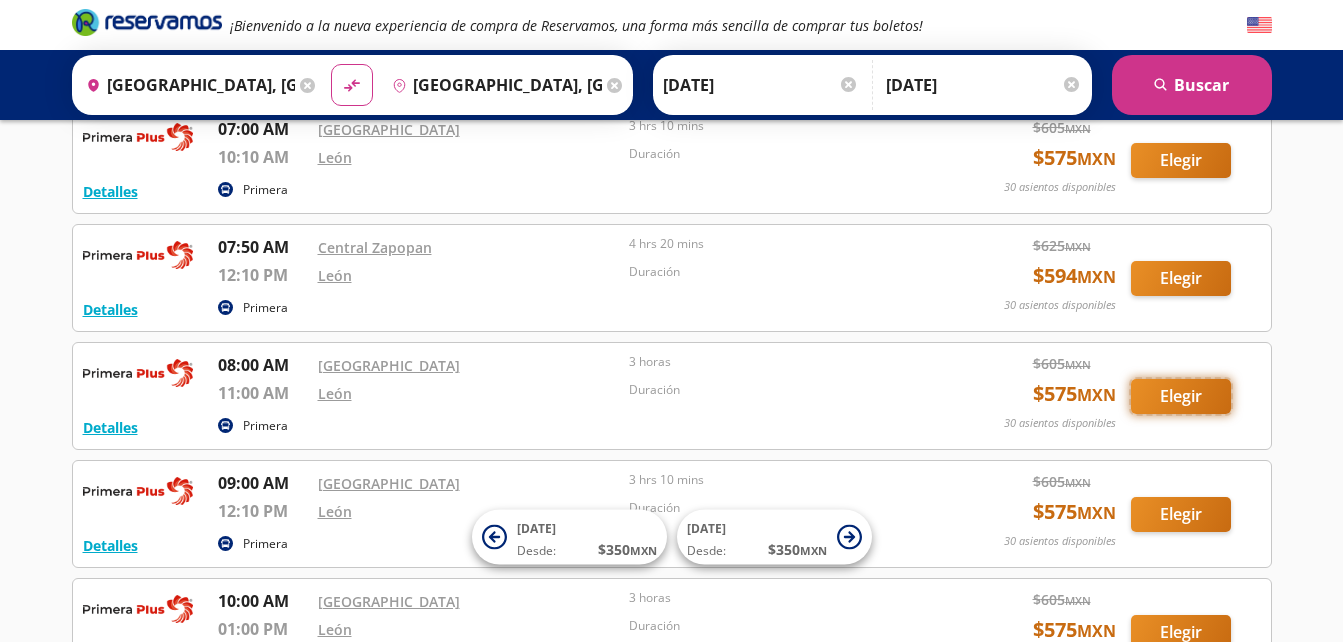 click on "Elegir" at bounding box center (1181, 396) 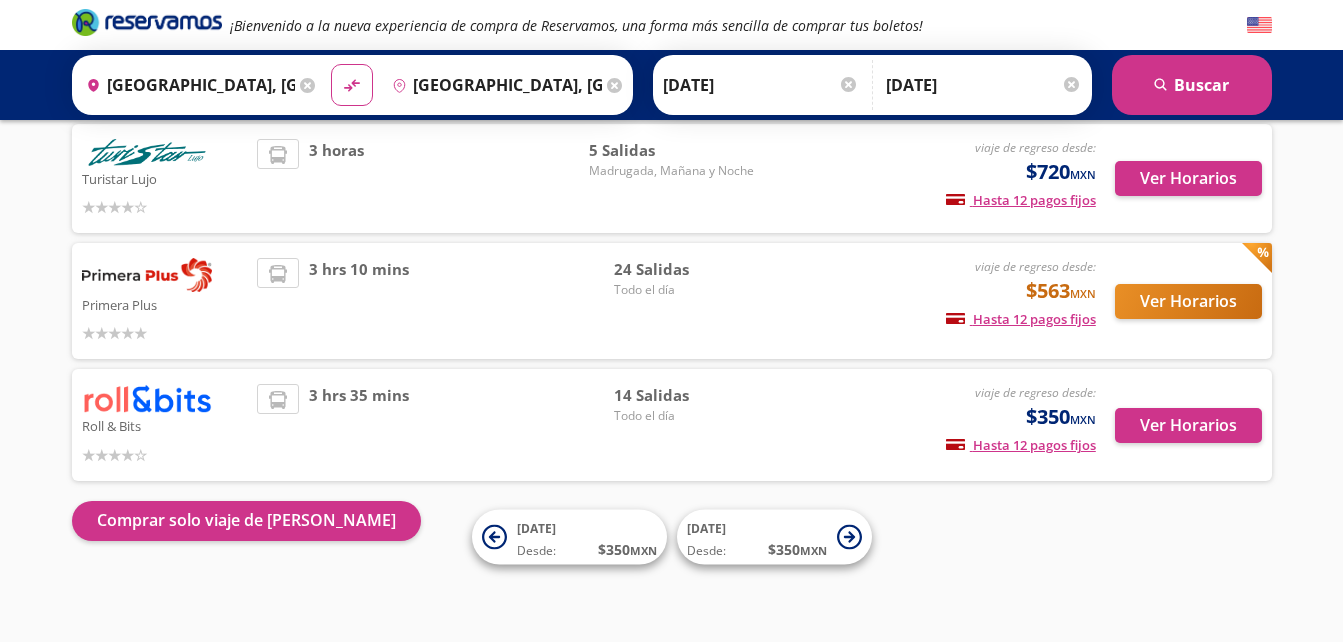 scroll, scrollTop: 258, scrollLeft: 0, axis: vertical 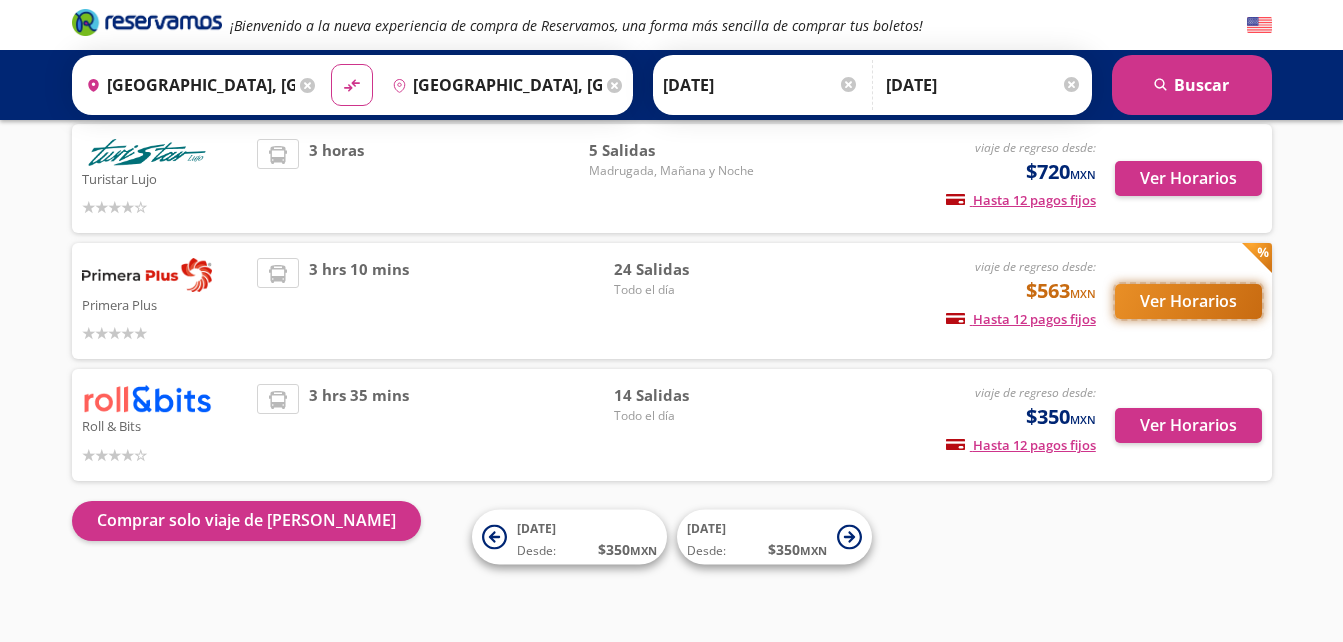 click on "Ver Horarios" at bounding box center (1188, 301) 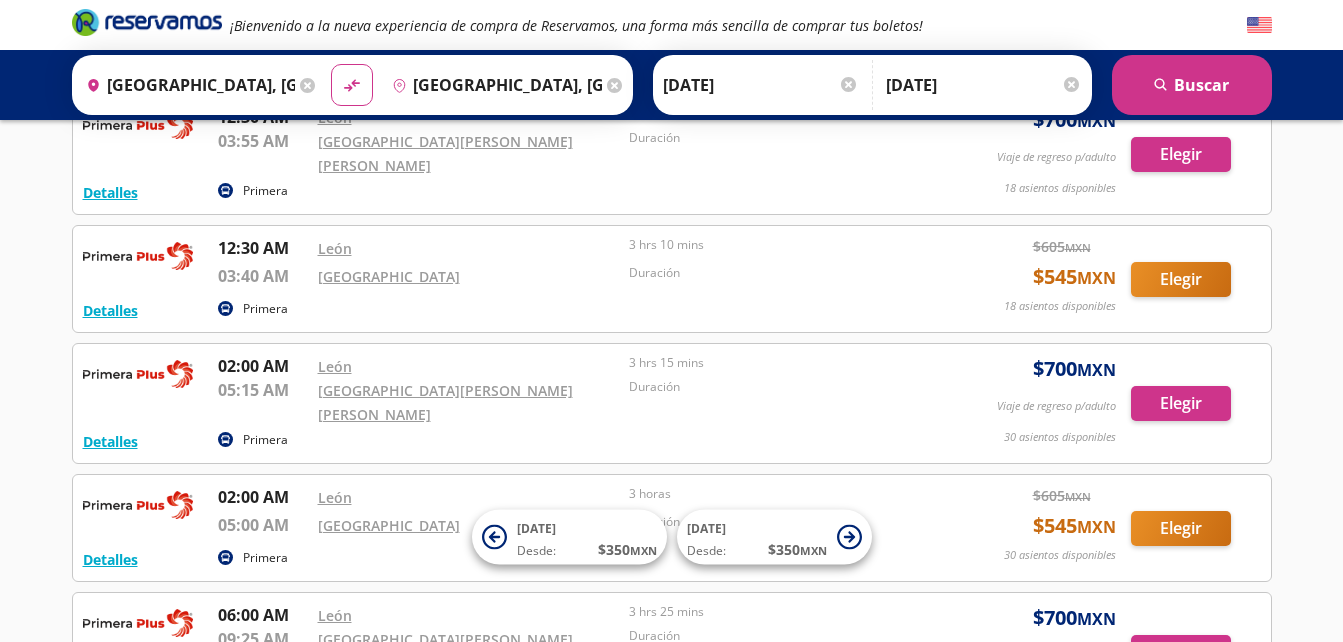 scroll, scrollTop: 0, scrollLeft: 0, axis: both 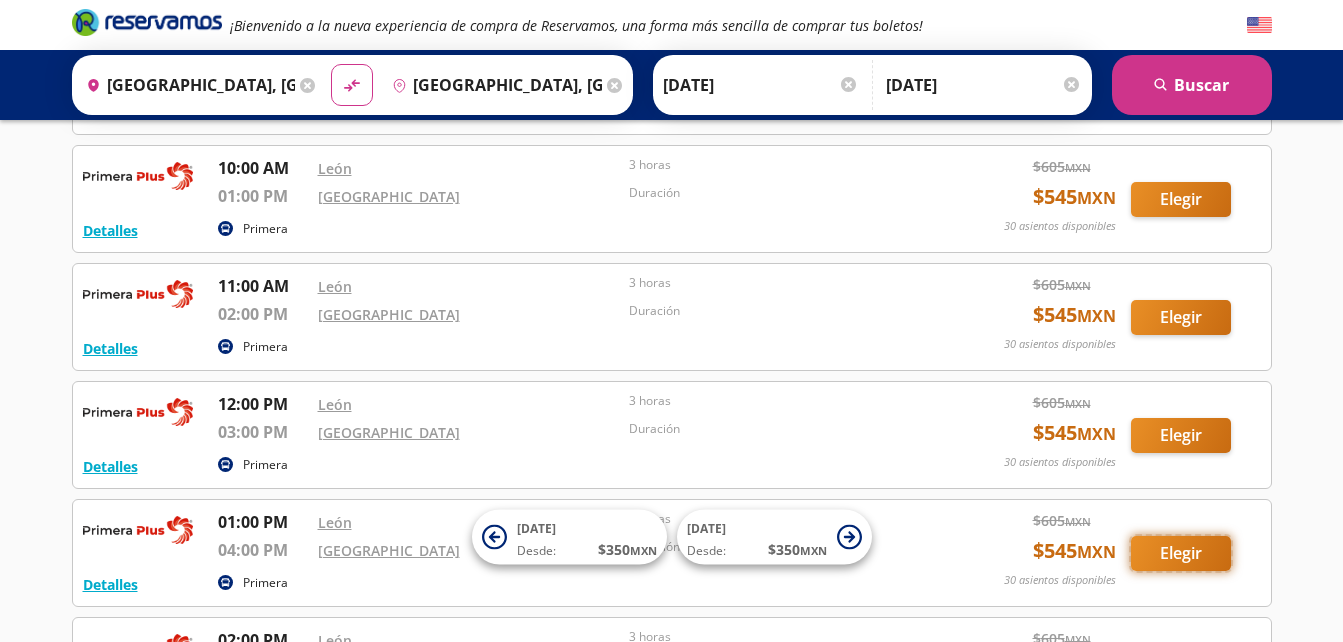 click on "Elegir" at bounding box center (1181, 553) 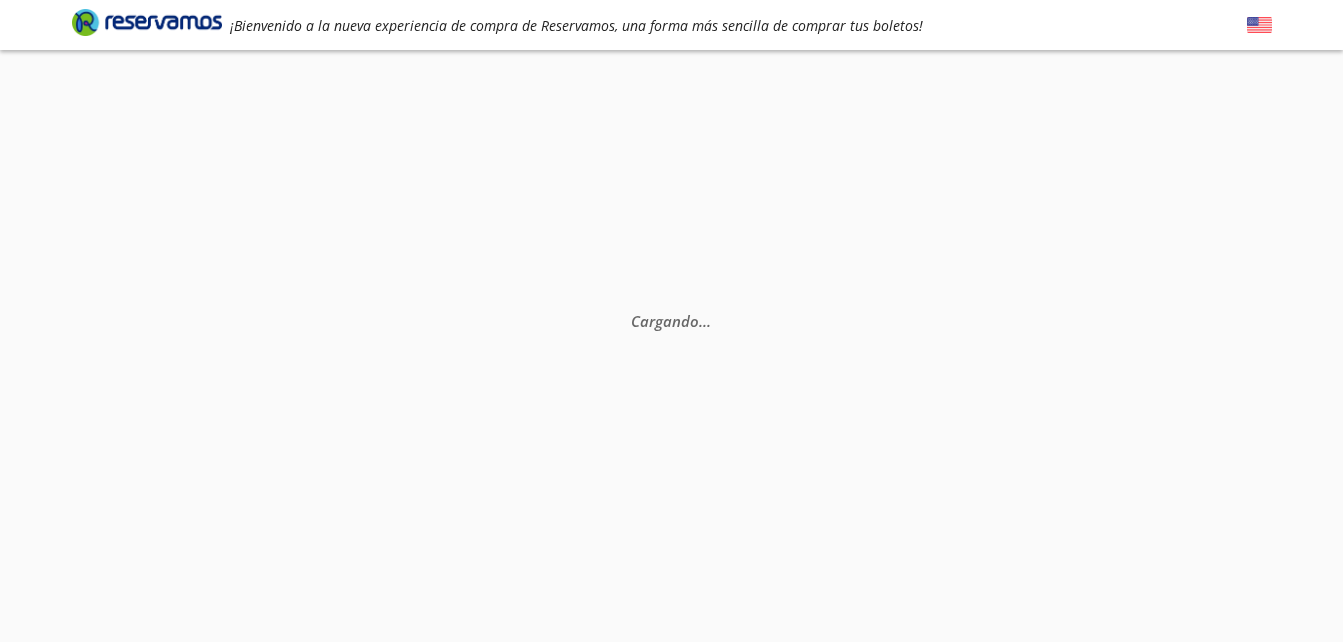 scroll, scrollTop: 0, scrollLeft: 0, axis: both 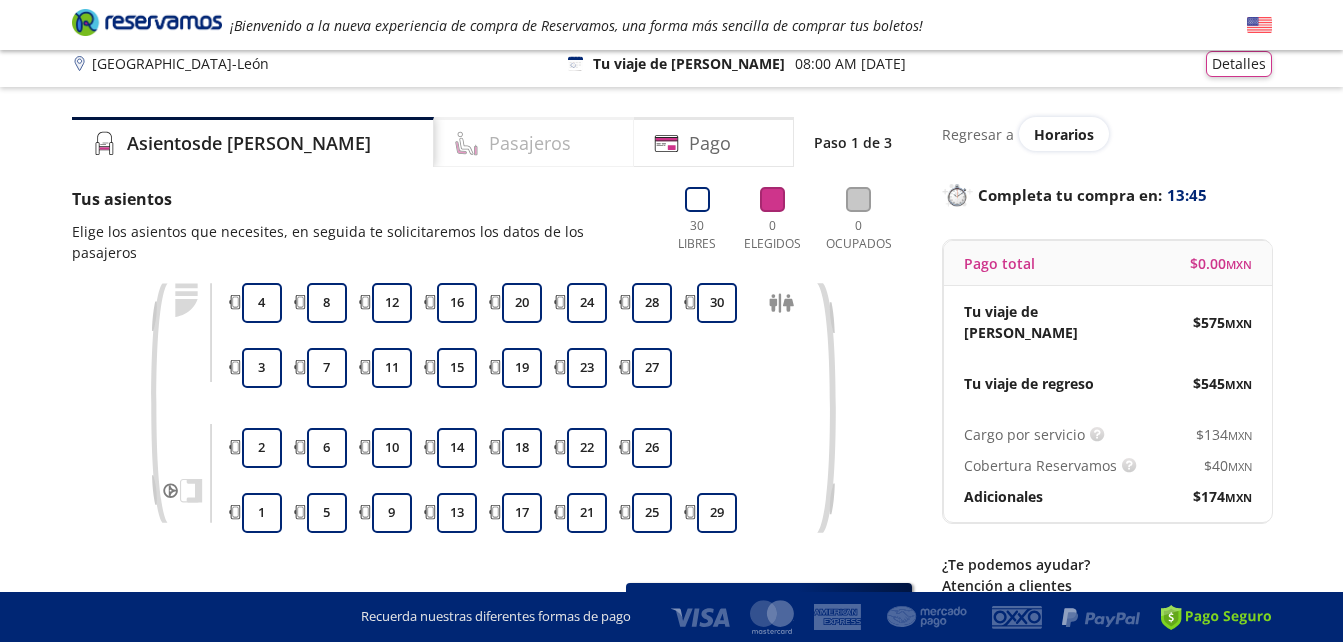 click on "Pasajeros" at bounding box center (530, 143) 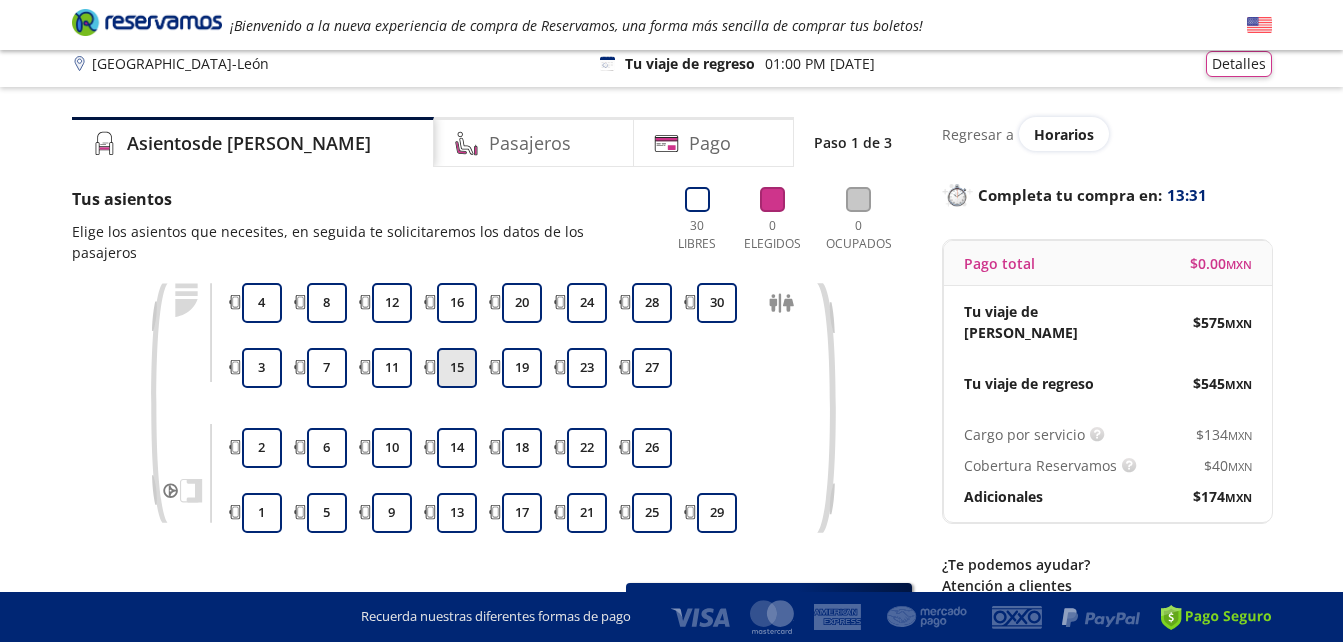 click on "15" at bounding box center (457, 368) 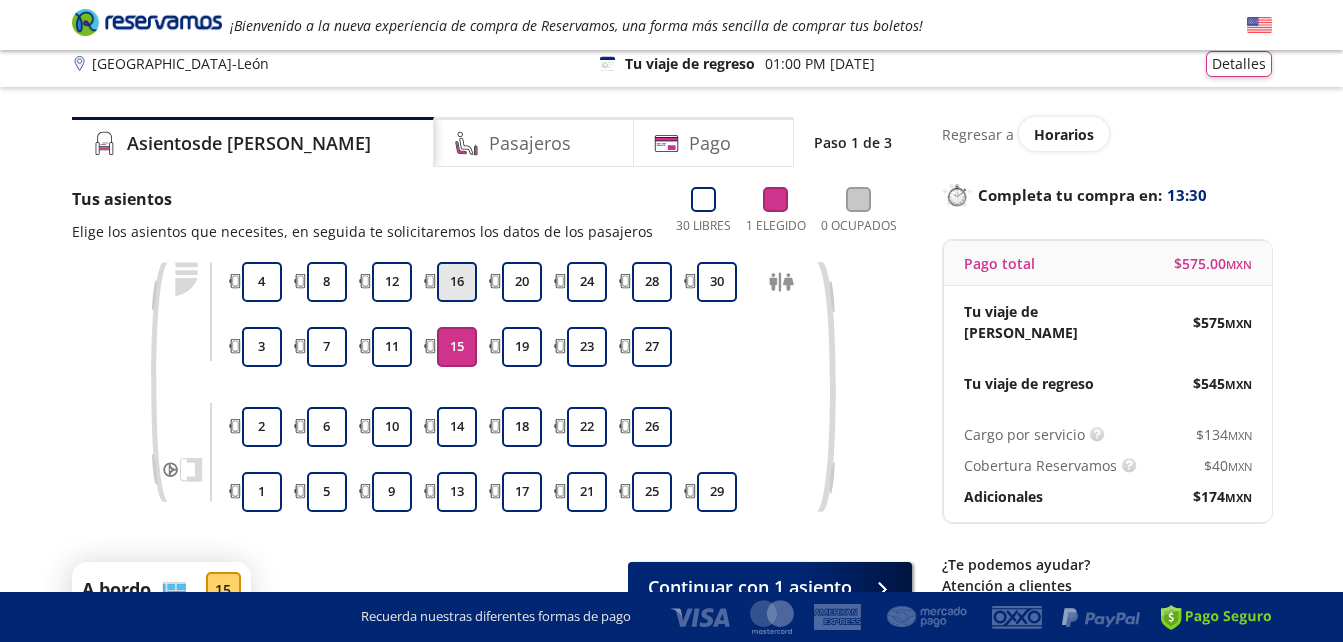 click on "16" at bounding box center [457, 282] 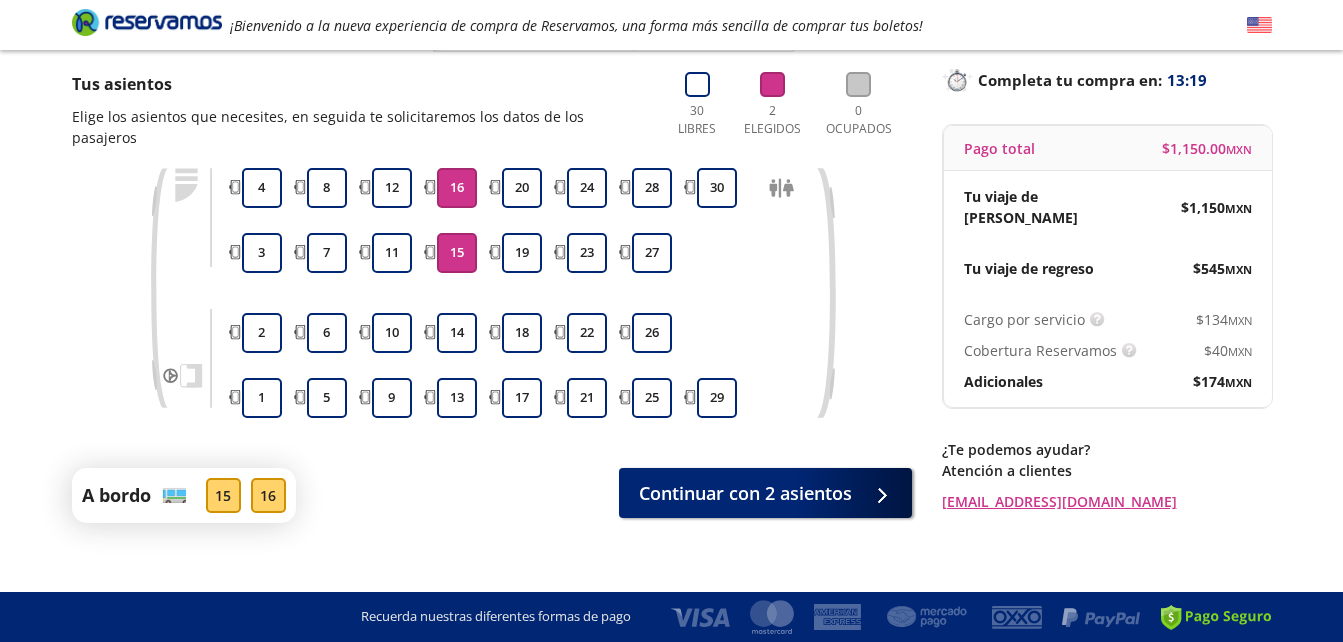 scroll, scrollTop: 126, scrollLeft: 0, axis: vertical 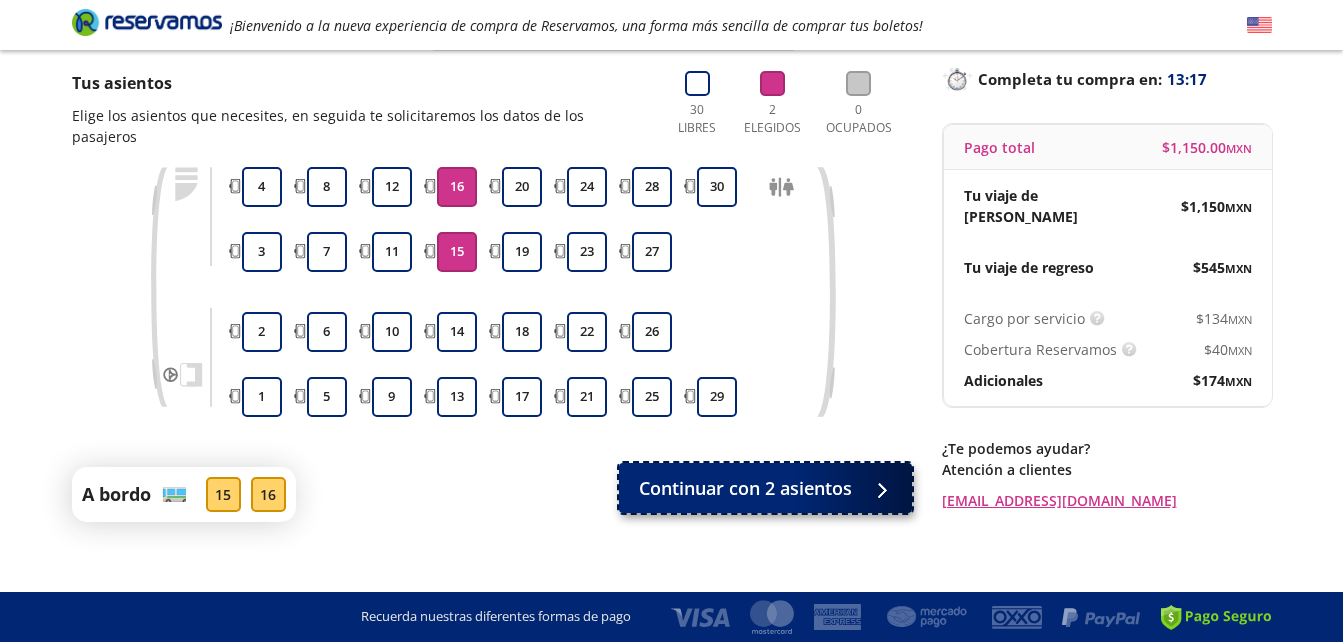 click on "Continuar con 2 asientos" at bounding box center [745, 488] 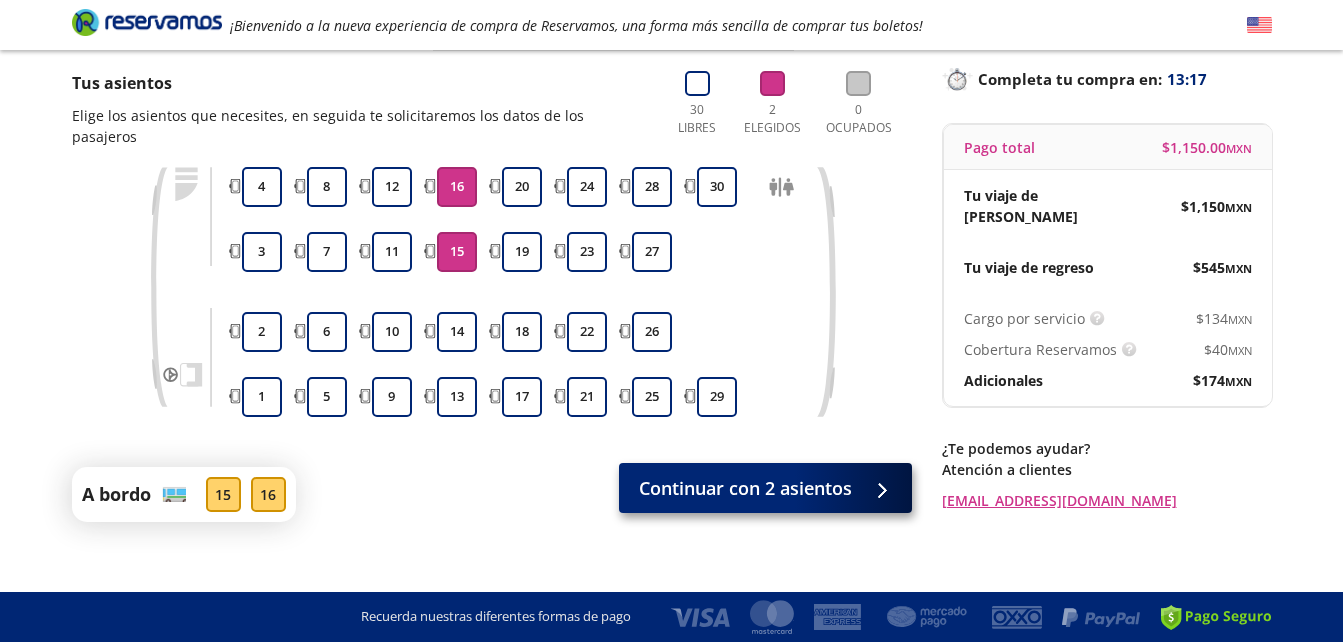 scroll, scrollTop: 0, scrollLeft: 0, axis: both 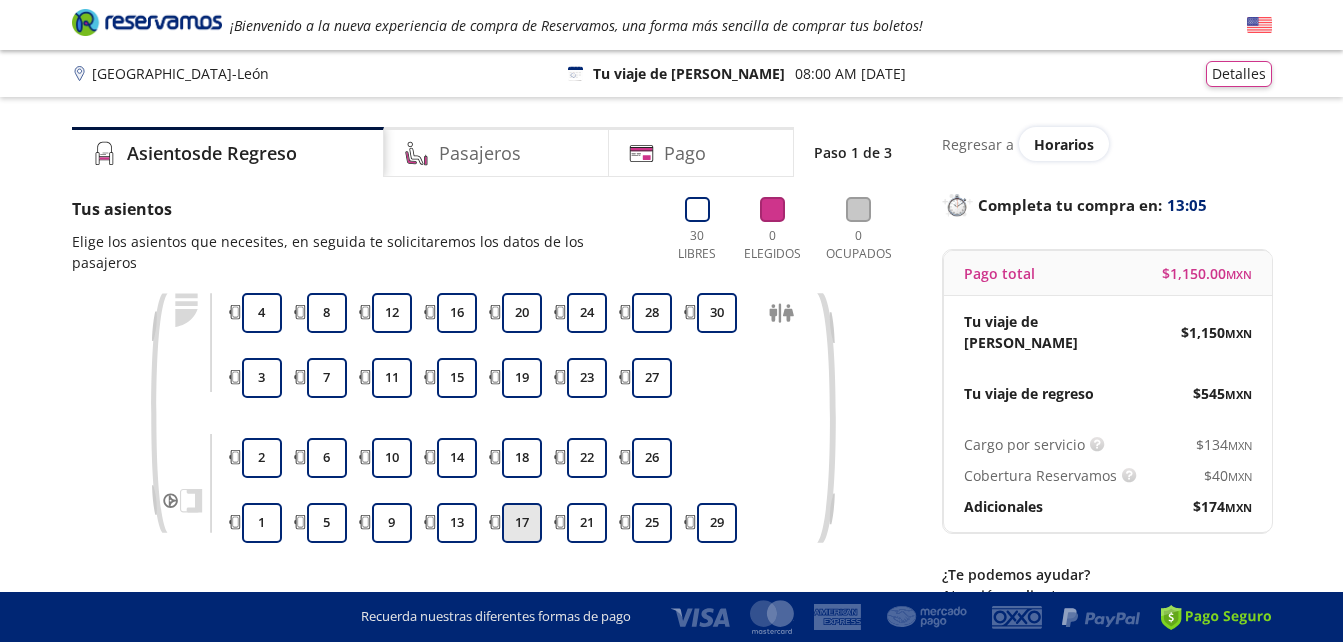 click on "17" at bounding box center [522, 523] 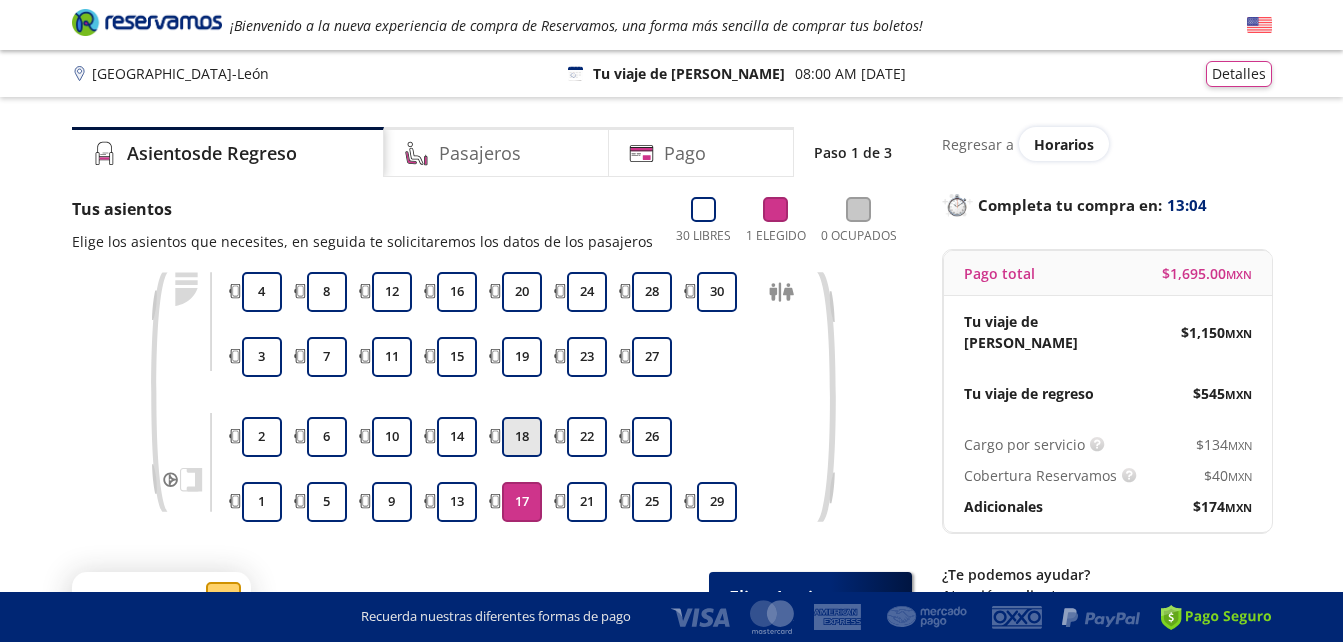 click on "18" at bounding box center [522, 437] 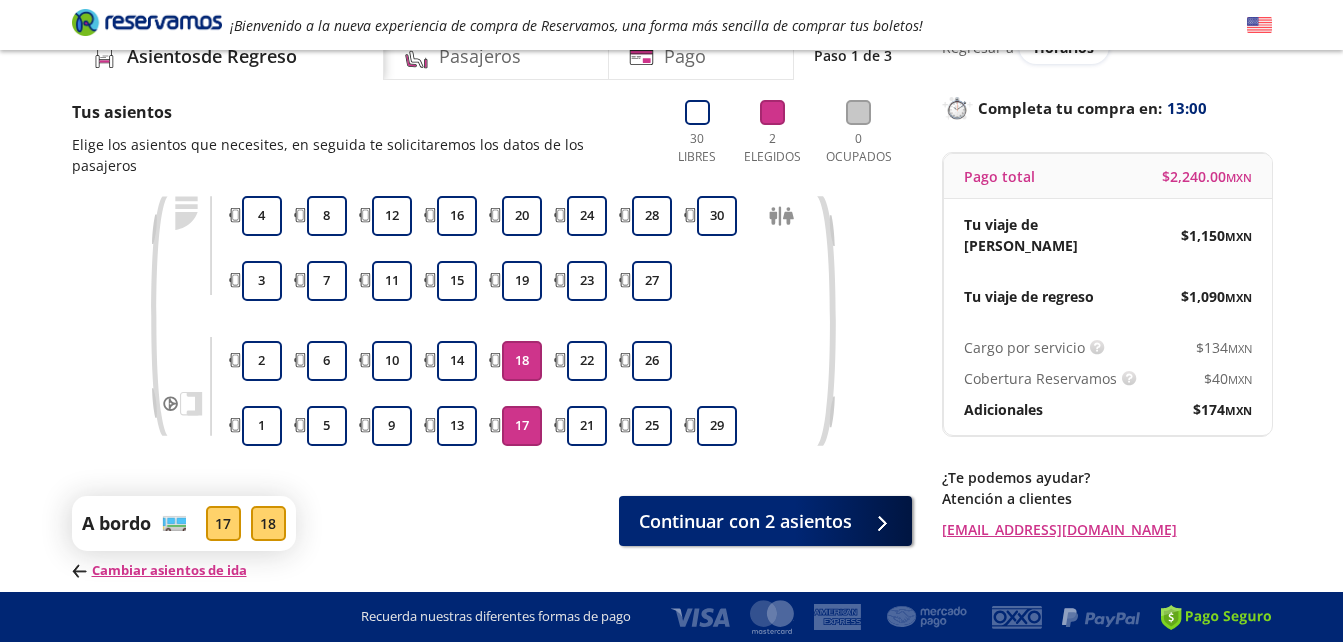 scroll, scrollTop: 100, scrollLeft: 0, axis: vertical 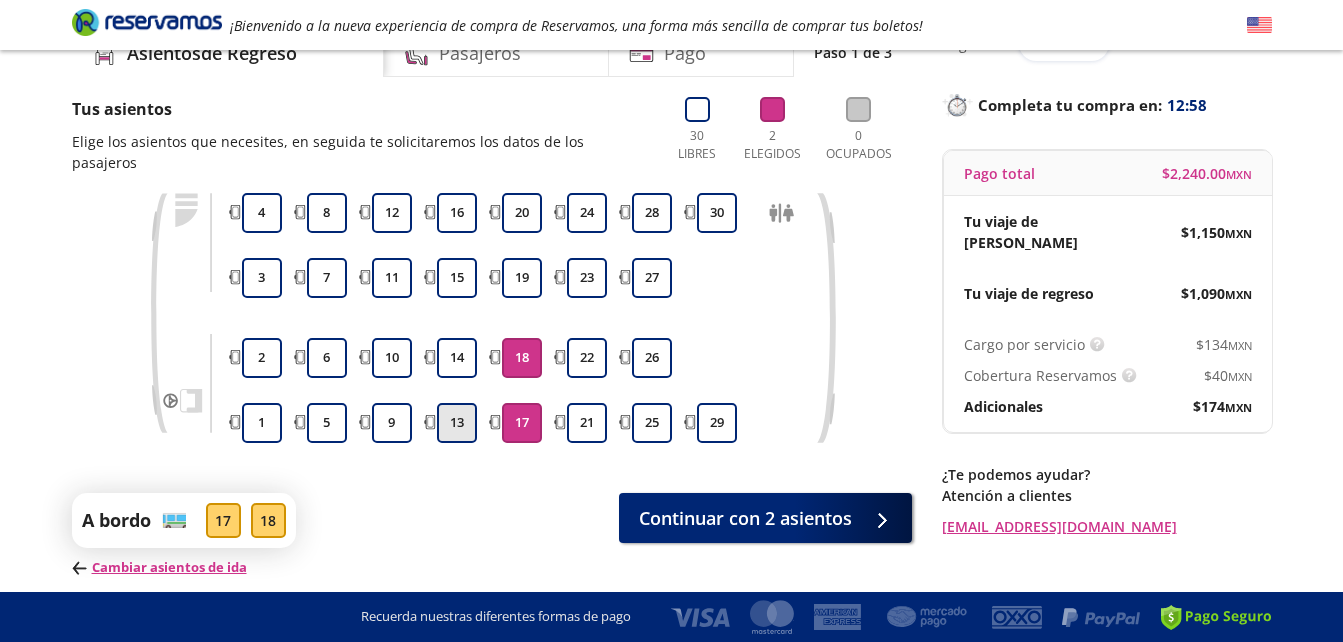 click on "13" at bounding box center [457, 423] 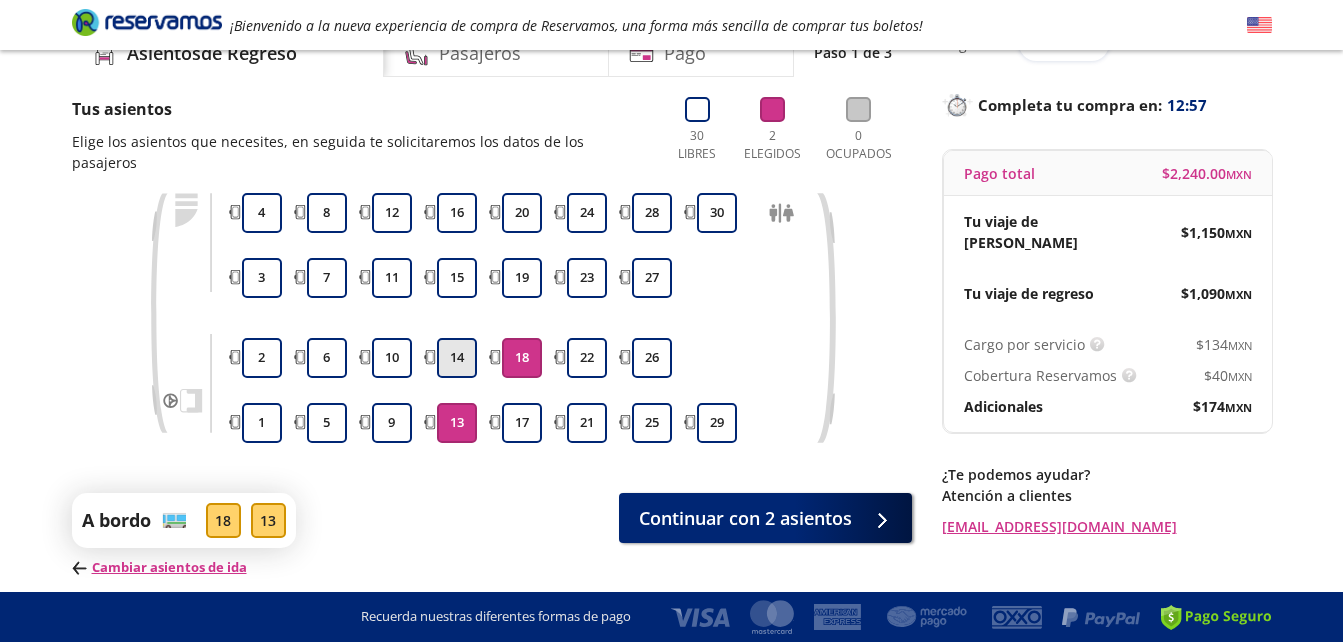click on "14" at bounding box center (457, 358) 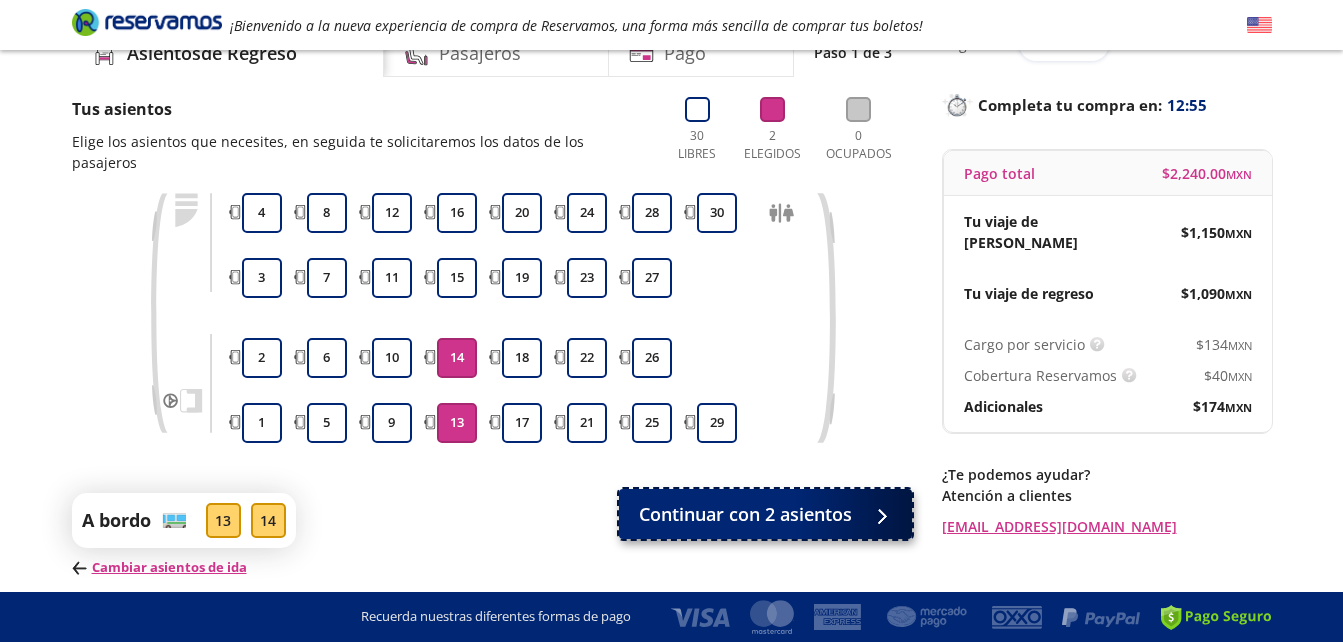 click on "Continuar con 2 asientos" at bounding box center (745, 514) 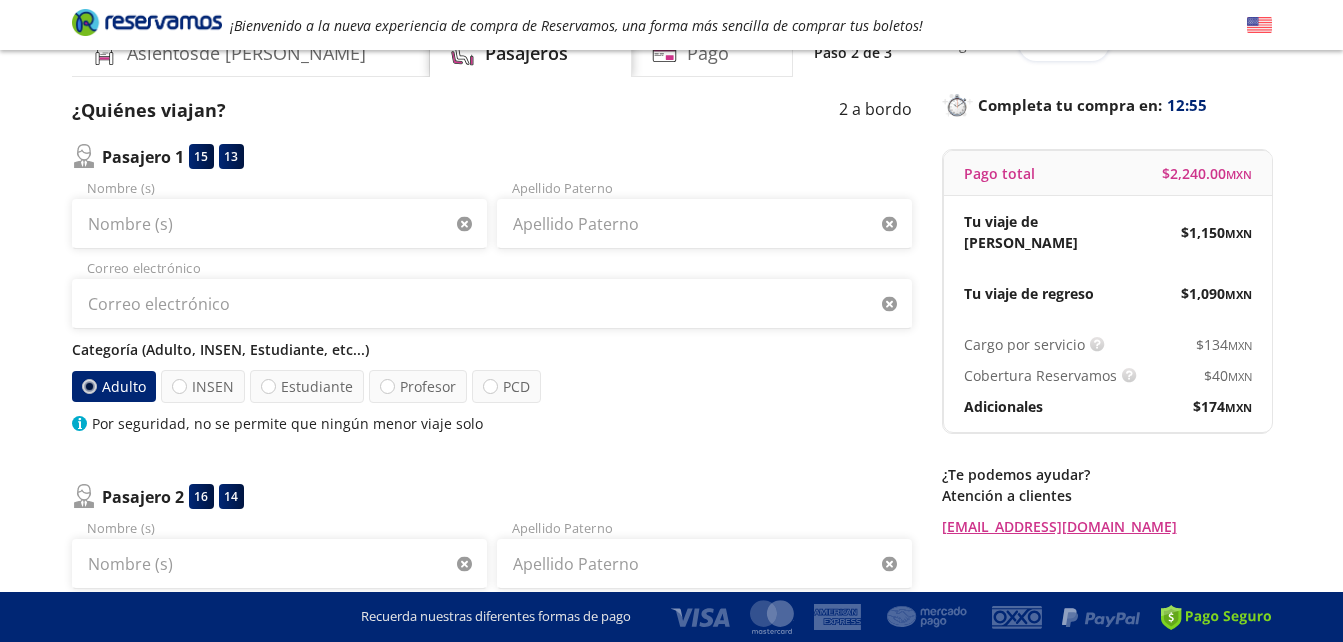 scroll, scrollTop: 0, scrollLeft: 0, axis: both 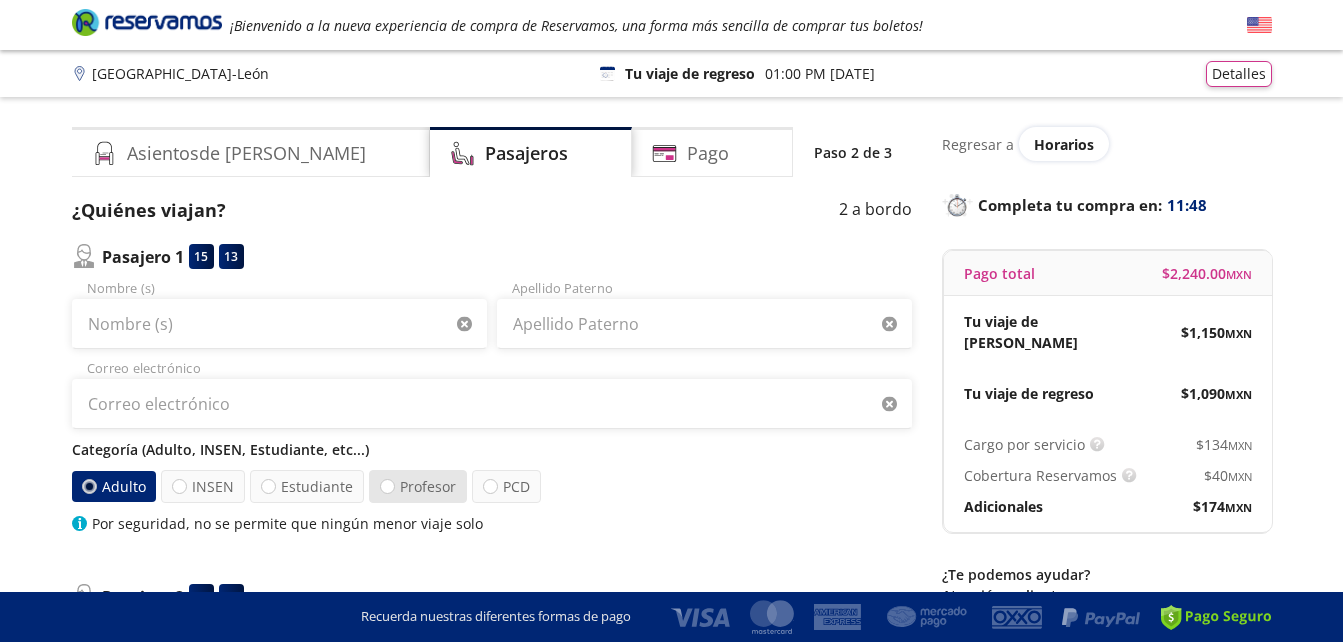 click on "Profesor" at bounding box center (418, 486) 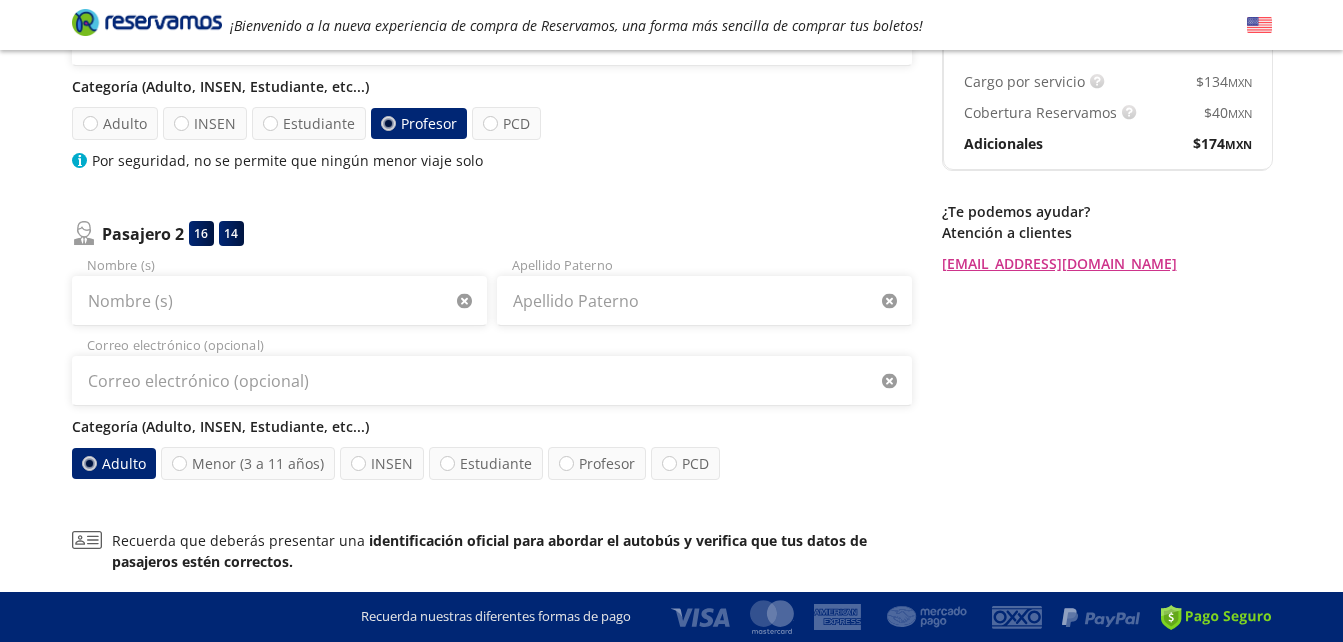 scroll, scrollTop: 369, scrollLeft: 0, axis: vertical 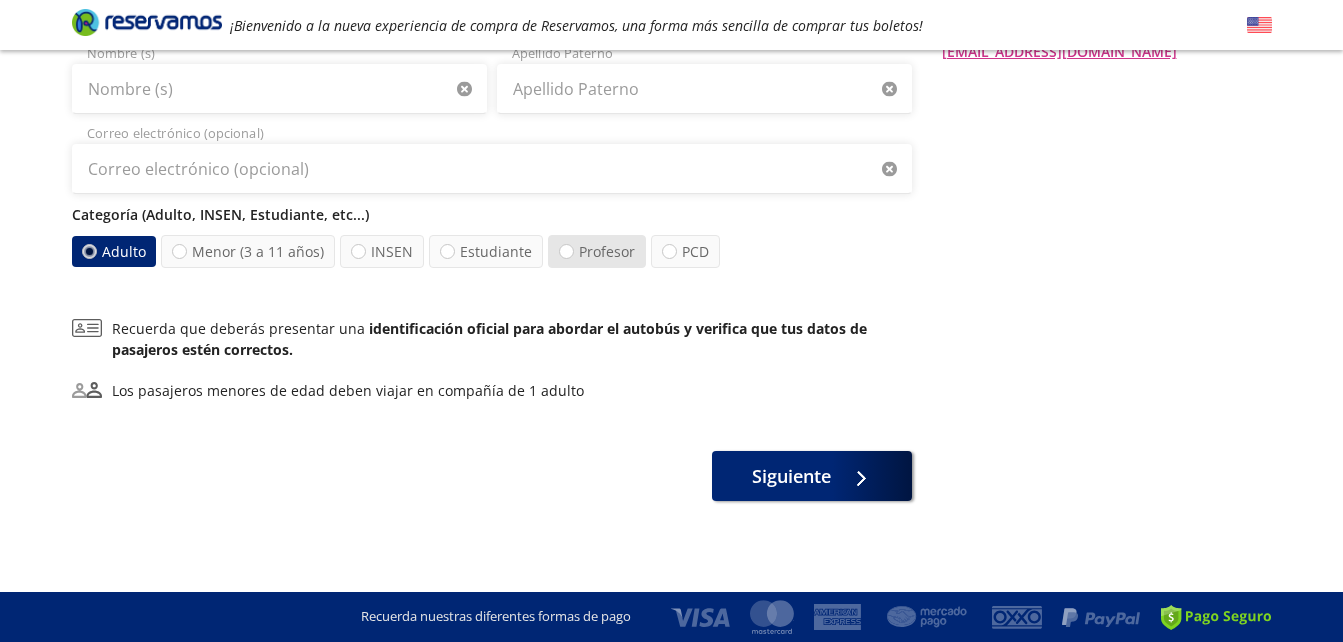 click on "Profesor" at bounding box center (597, 251) 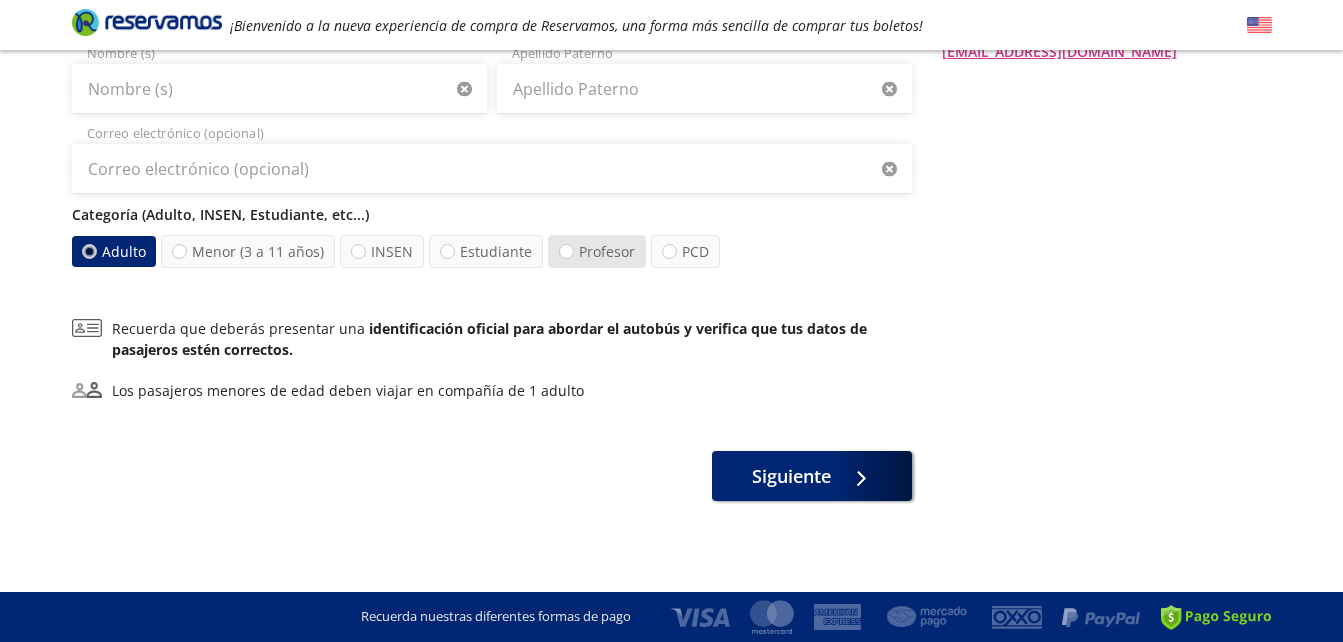 click on "Profesor" at bounding box center (566, 251) 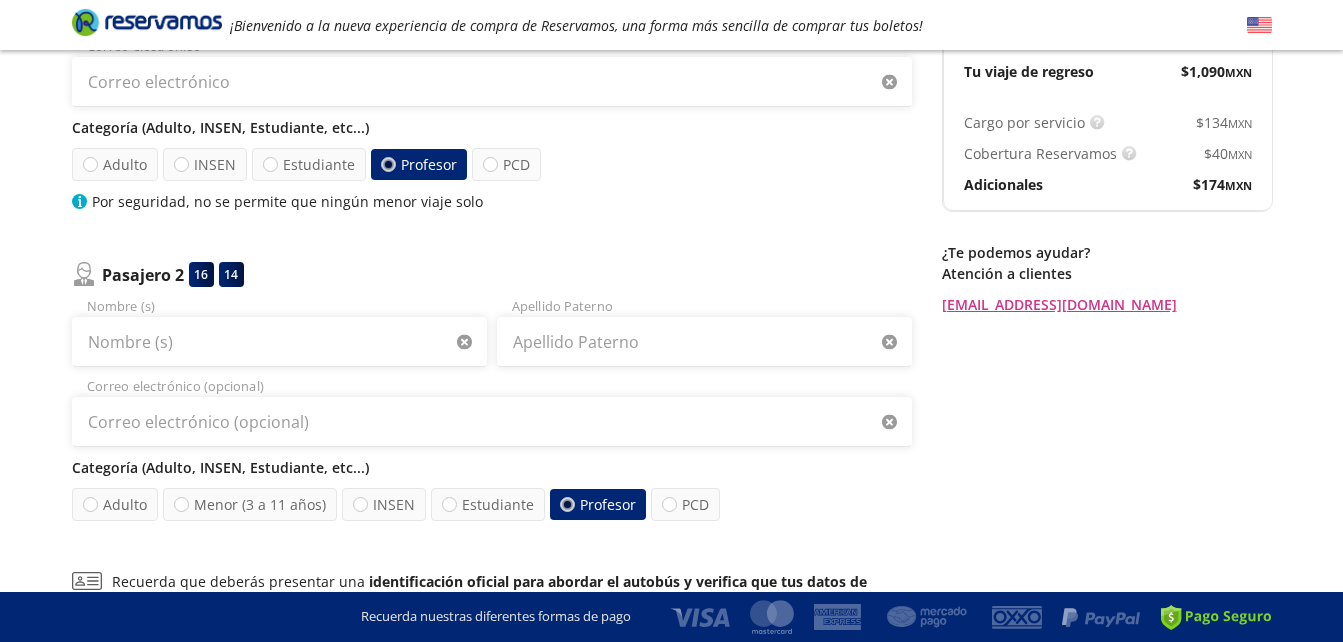 scroll, scrollTop: 328, scrollLeft: 0, axis: vertical 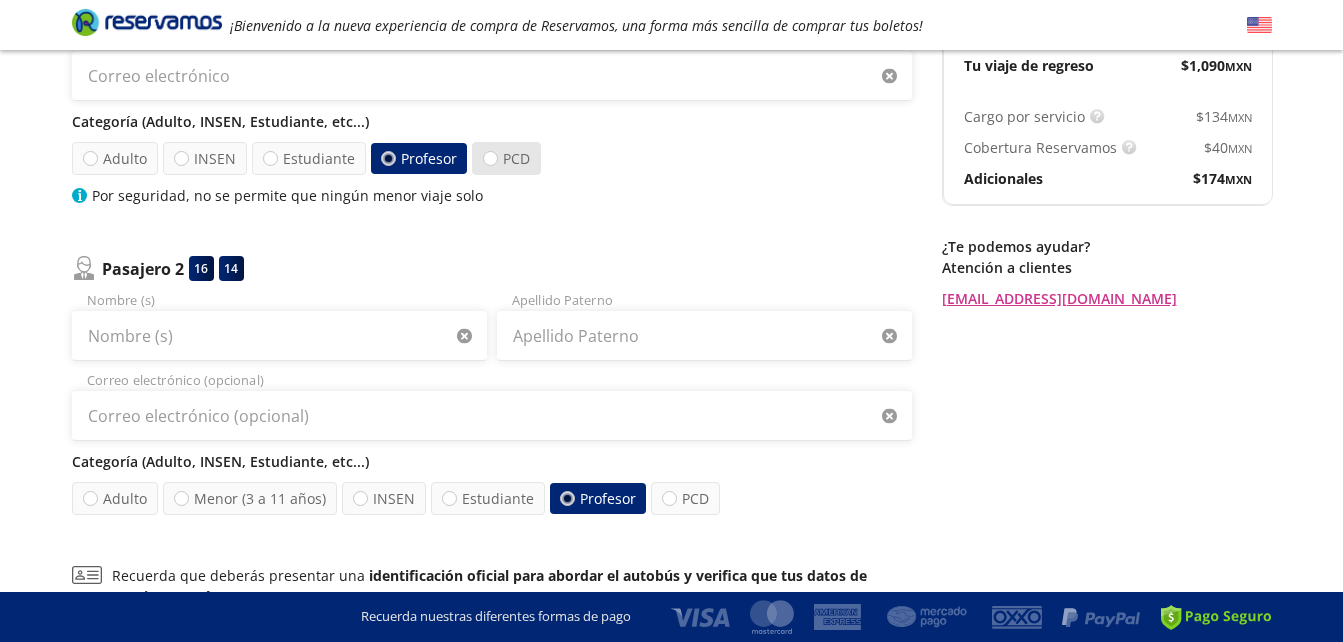 click on "PCD" at bounding box center (506, 158) 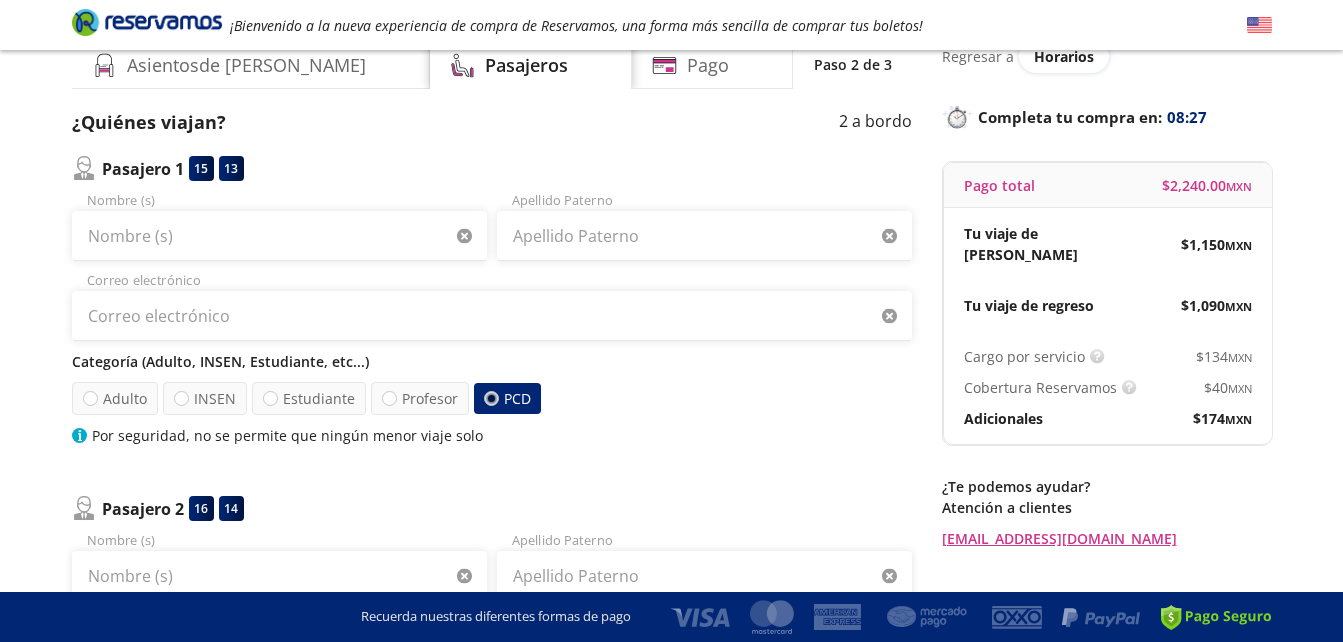 scroll, scrollTop: 24, scrollLeft: 0, axis: vertical 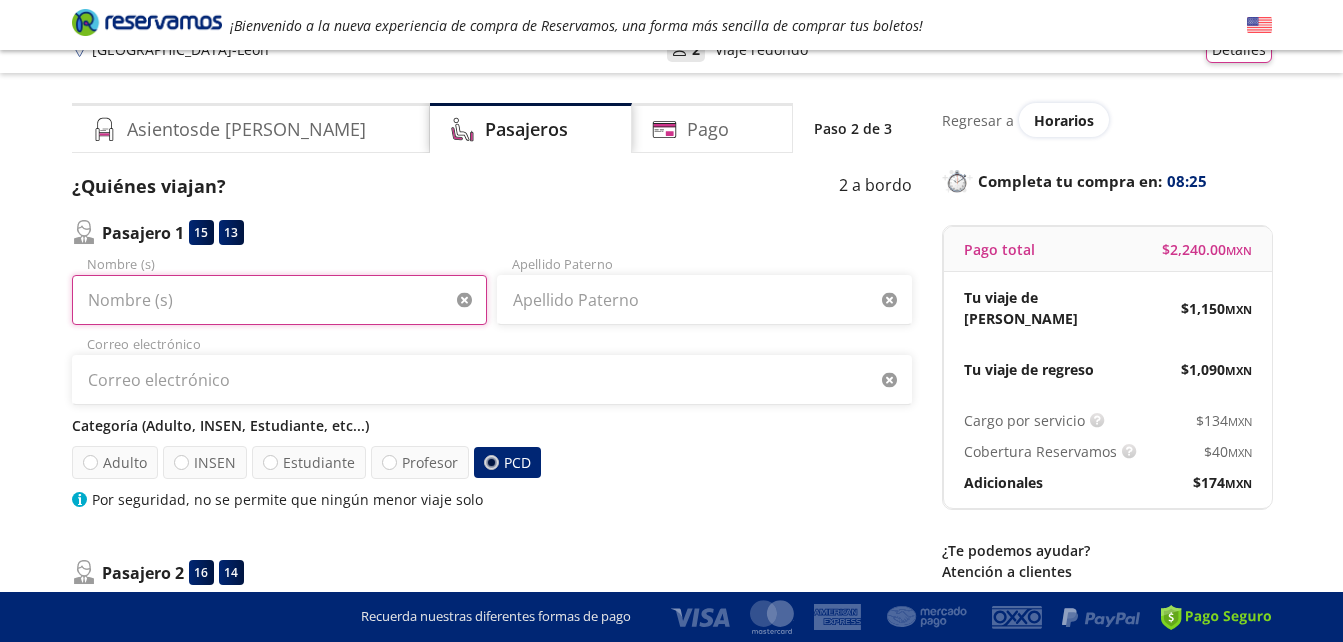 click on "Nombre (s)" at bounding box center (279, 300) 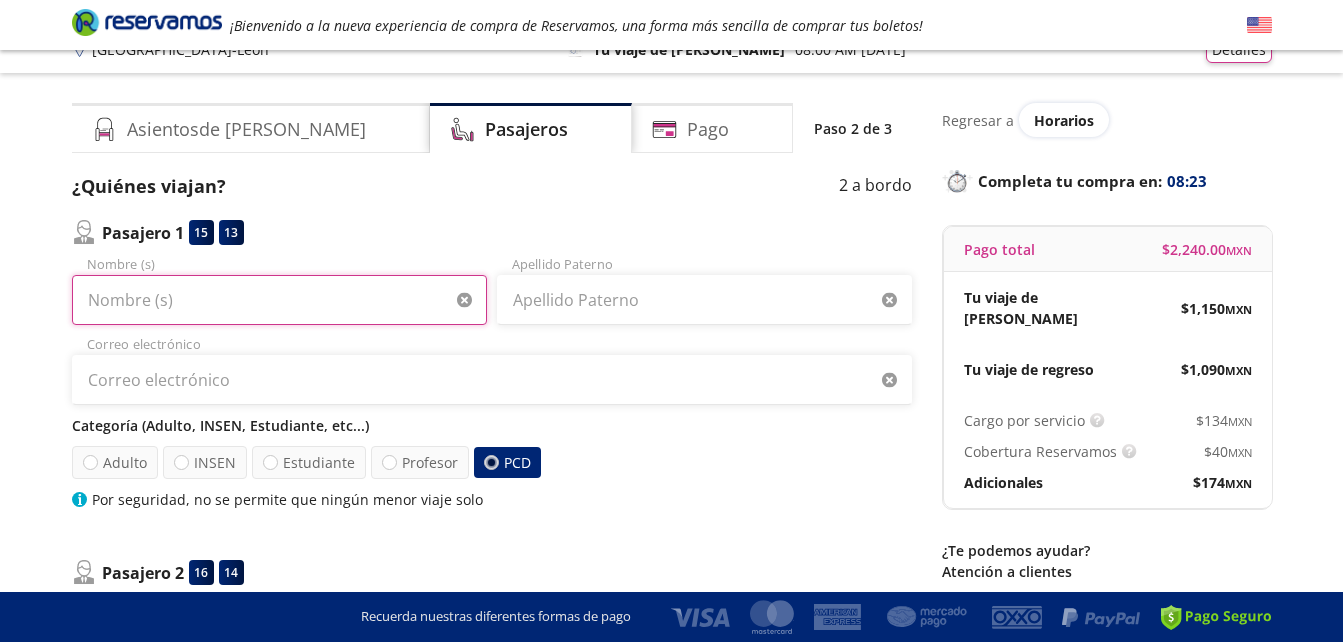 type on "[PERSON_NAME]" 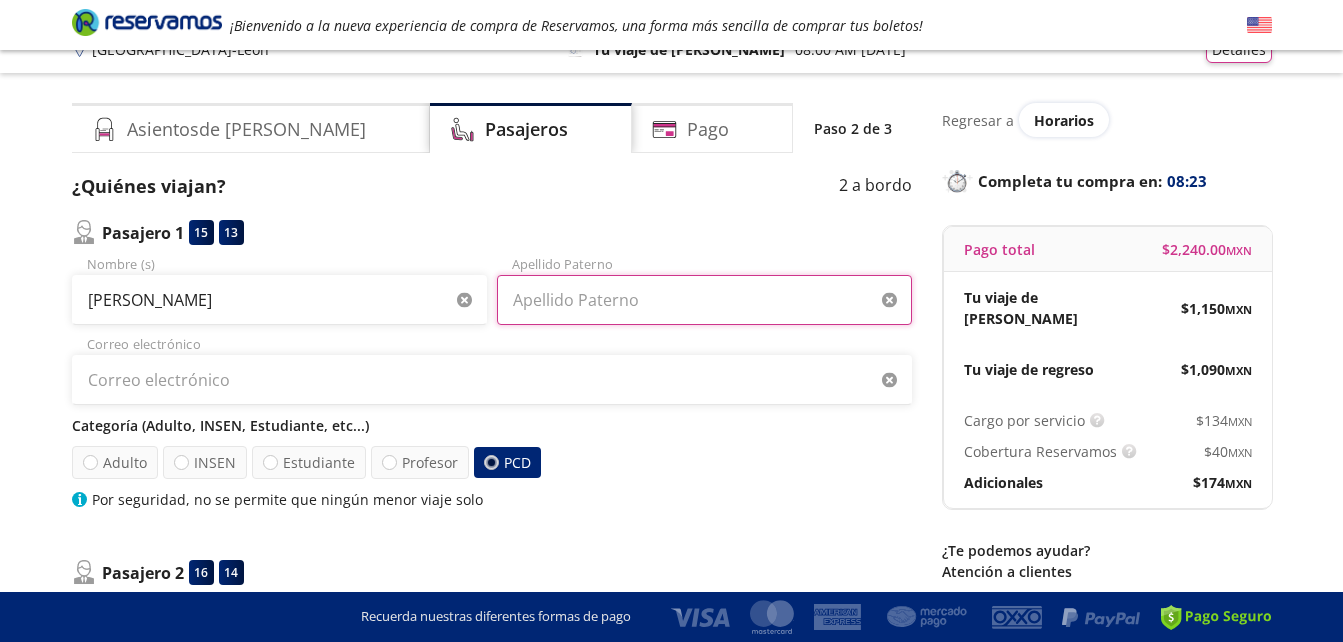 type on "[PERSON_NAME]" 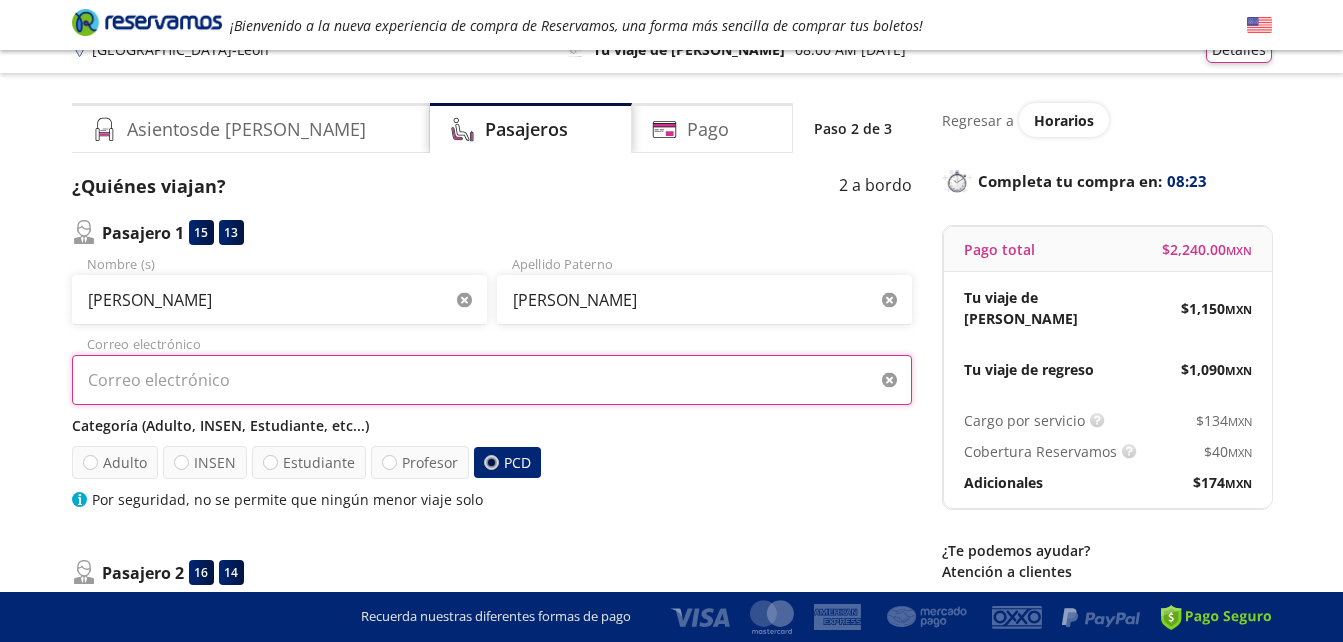 type on "[PERSON_NAME][EMAIL_ADDRESS][DOMAIN_NAME]" 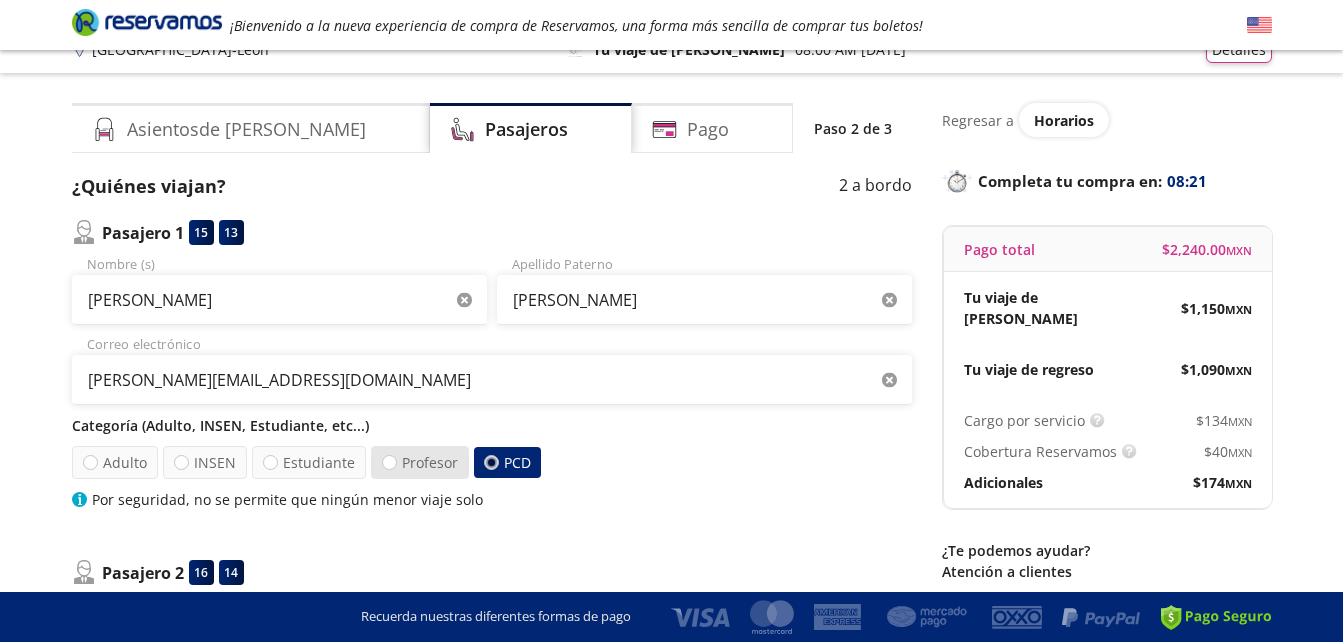 click on "Profesor" at bounding box center [419, 462] 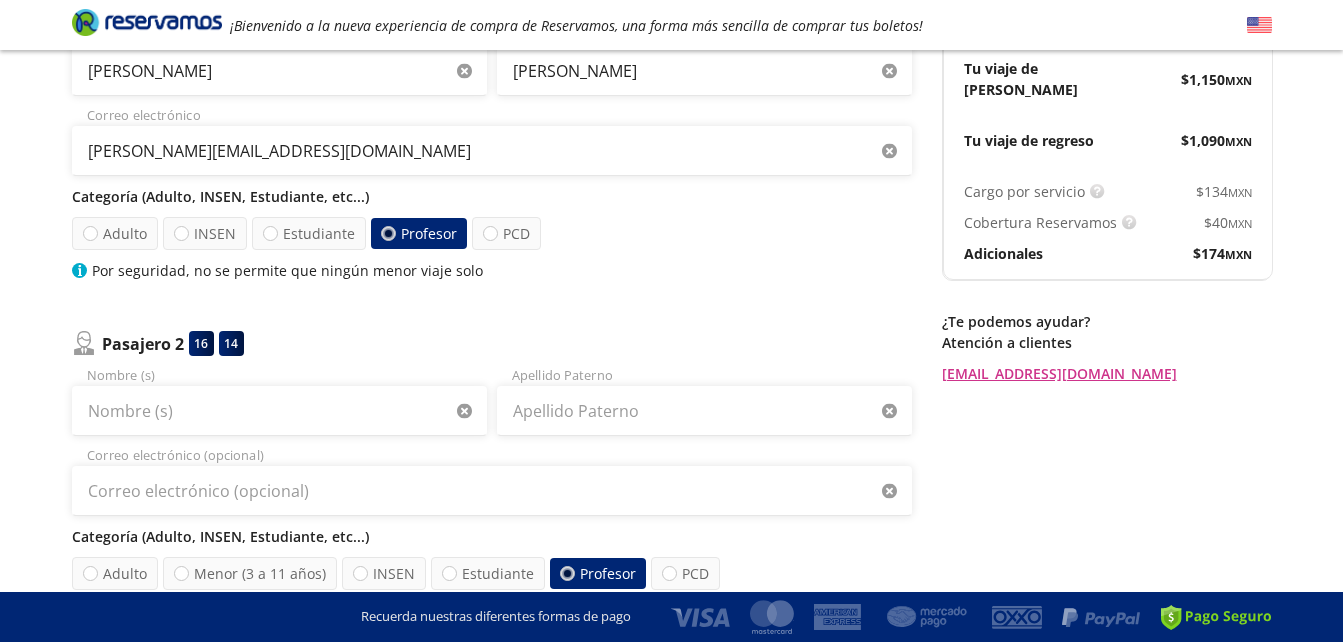 scroll, scrollTop: 259, scrollLeft: 0, axis: vertical 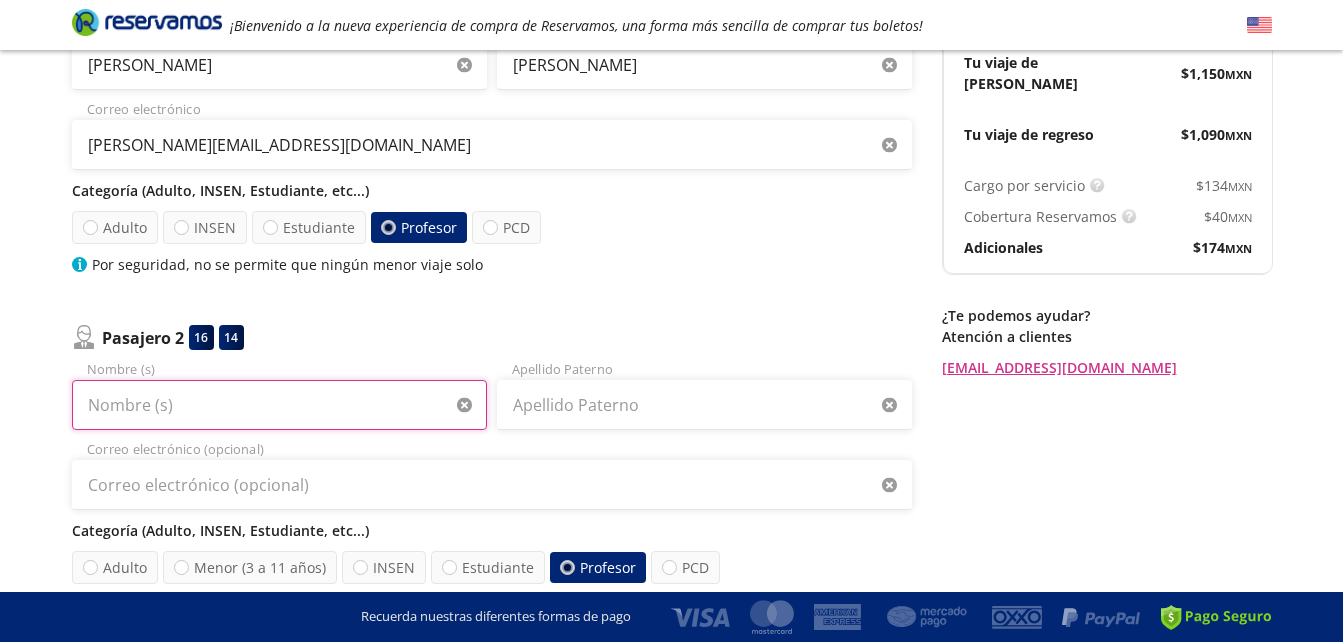 click on "Nombre (s)" at bounding box center (279, 405) 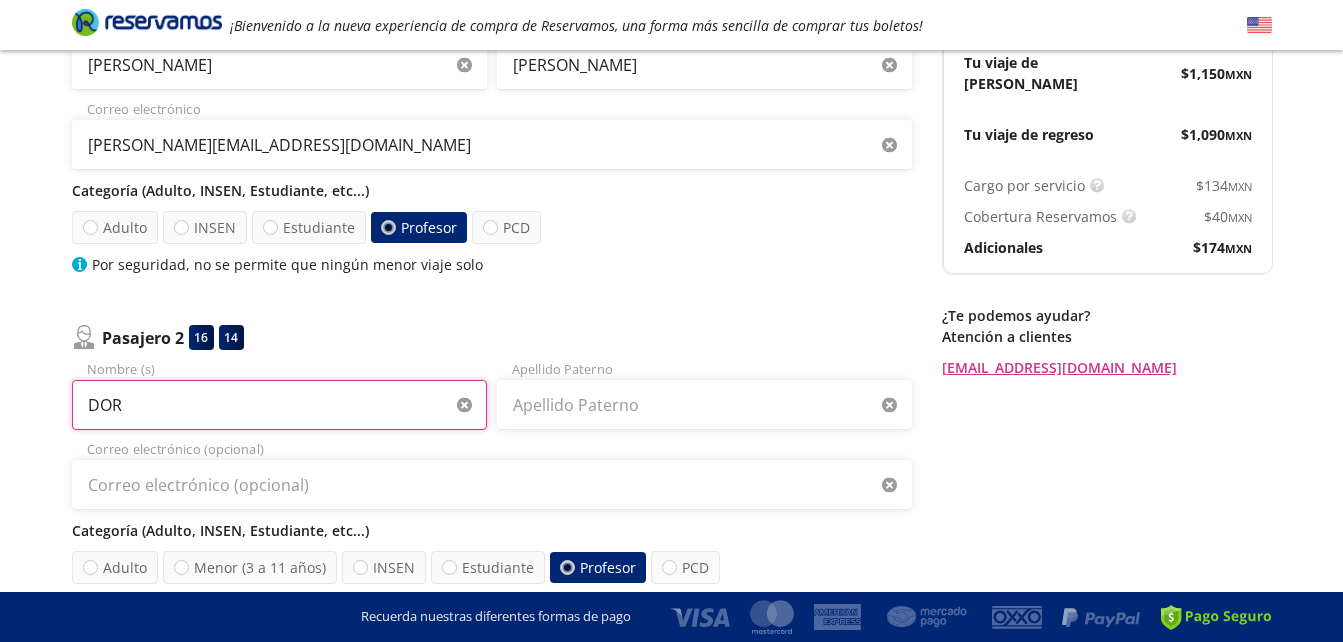 type on "[PERSON_NAME]" 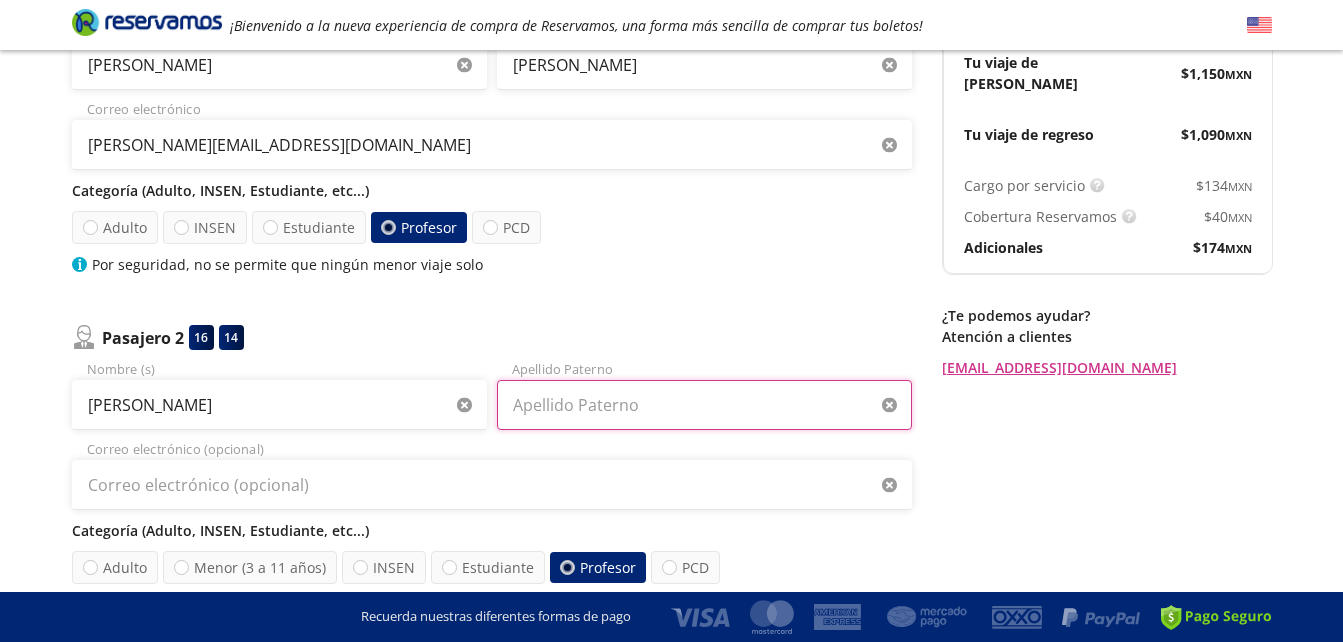 type on "[PERSON_NAME]" 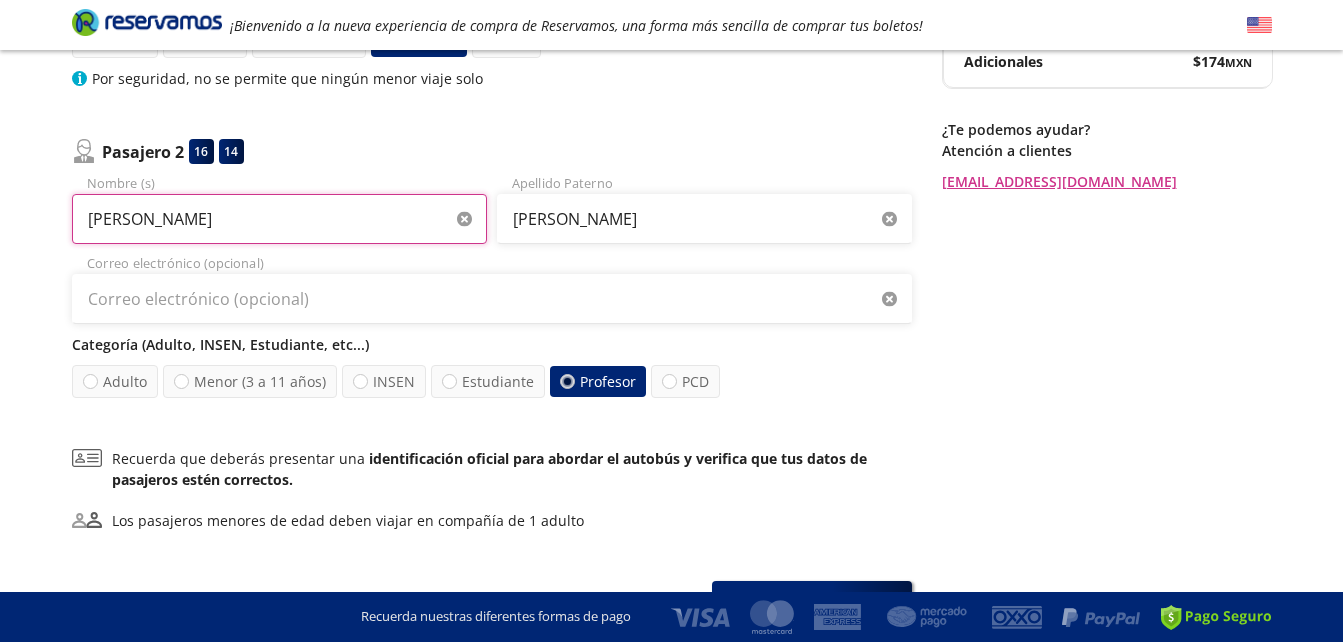 scroll, scrollTop: 447, scrollLeft: 0, axis: vertical 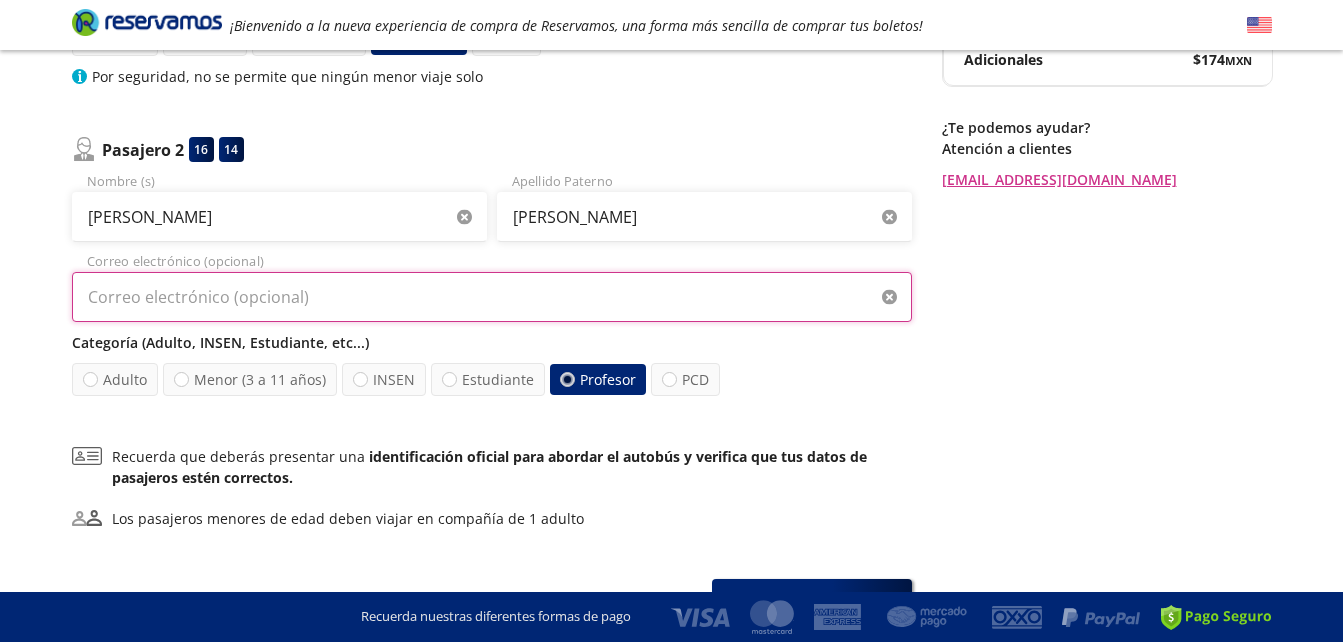 click on "Correo electrónico (opcional)" at bounding box center [492, 297] 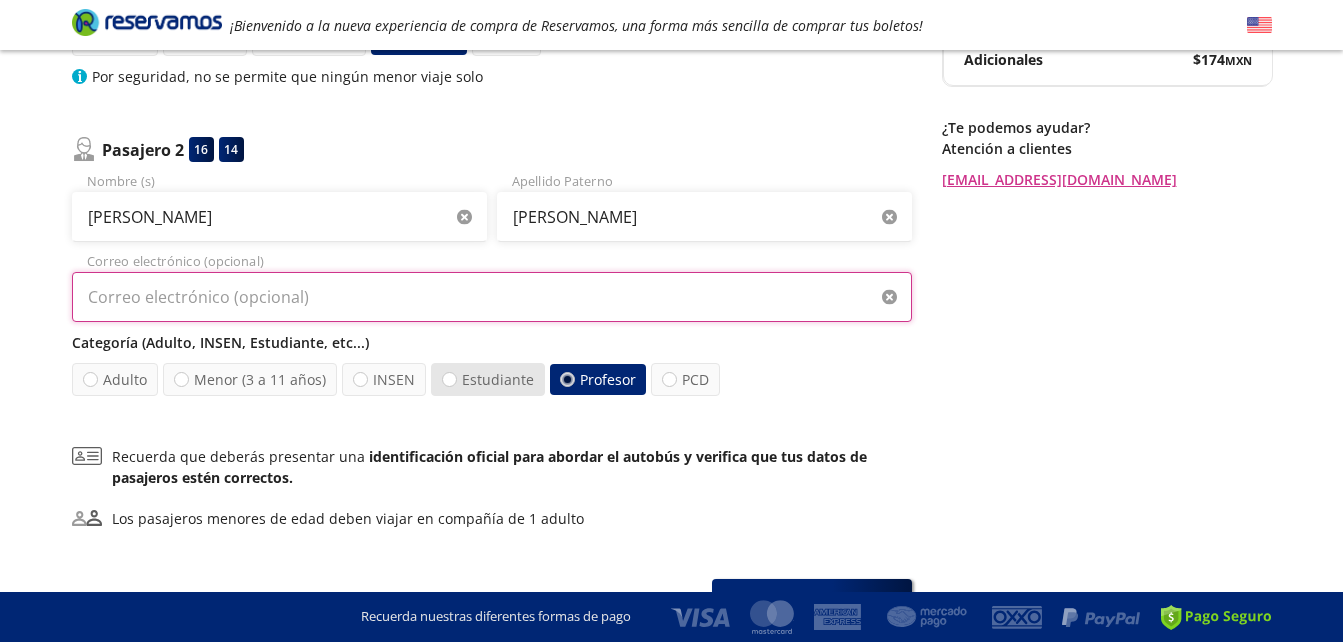 type on "[PERSON_NAME][EMAIL_ADDRESS][DOMAIN_NAME]" 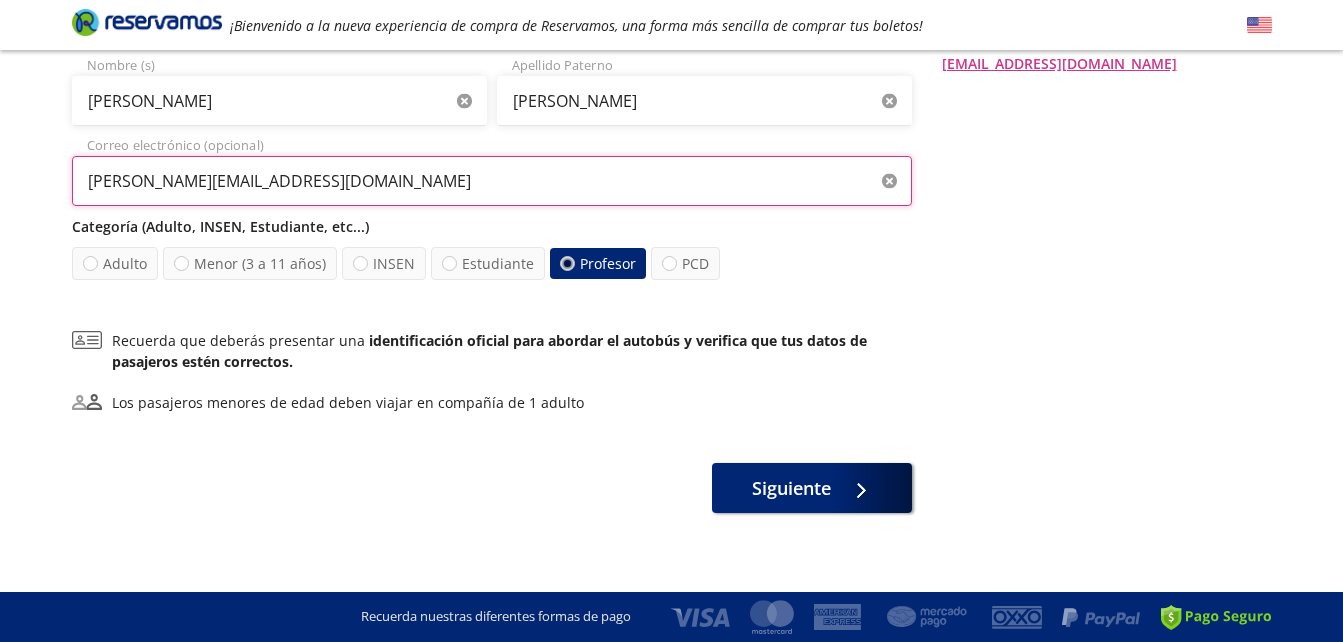 scroll, scrollTop: 575, scrollLeft: 0, axis: vertical 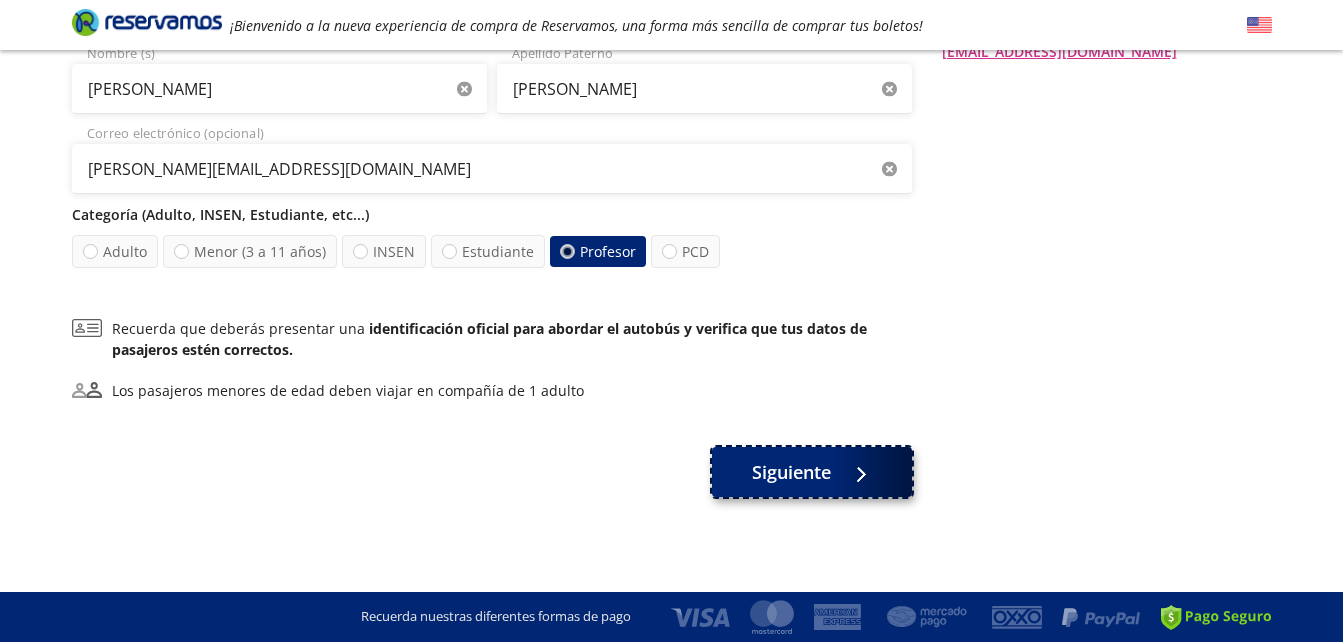 click on "Siguiente" at bounding box center (812, 472) 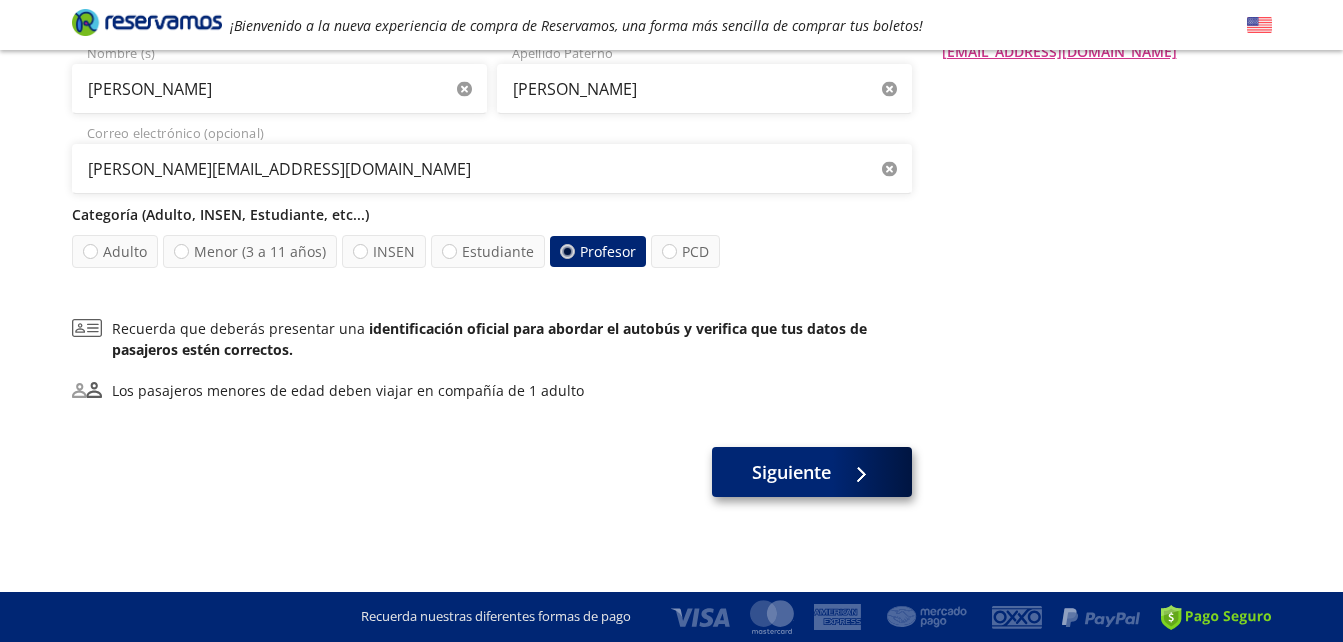scroll, scrollTop: 0, scrollLeft: 0, axis: both 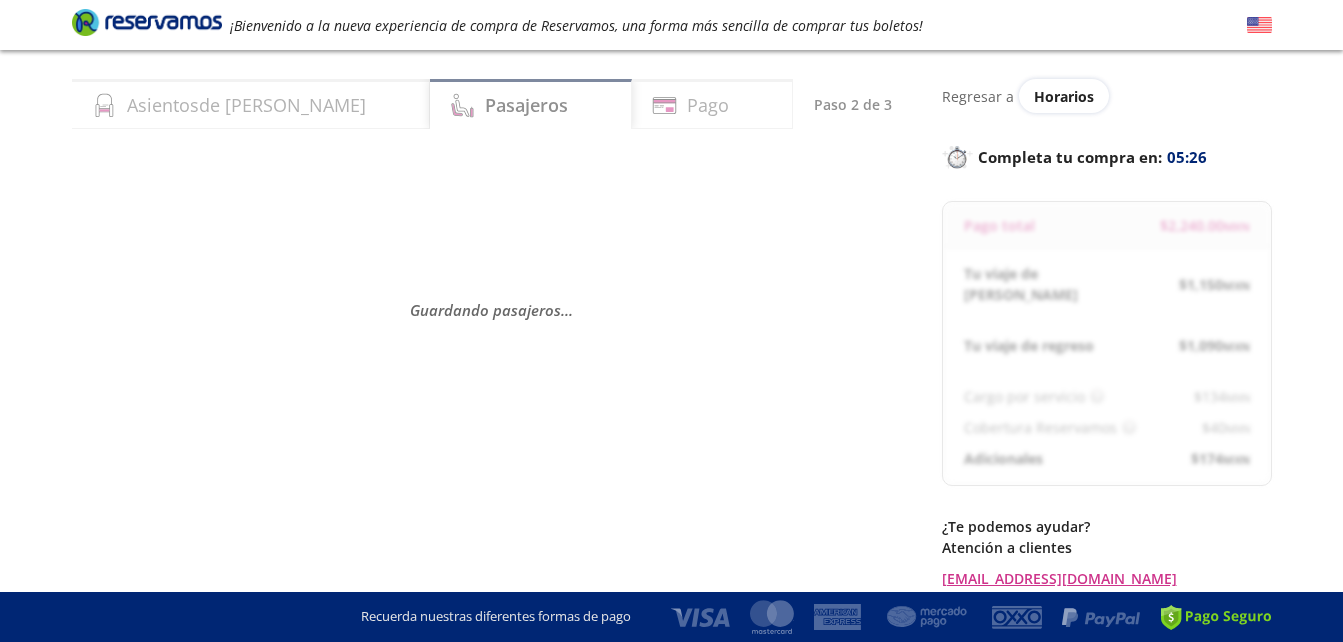 select on "MX" 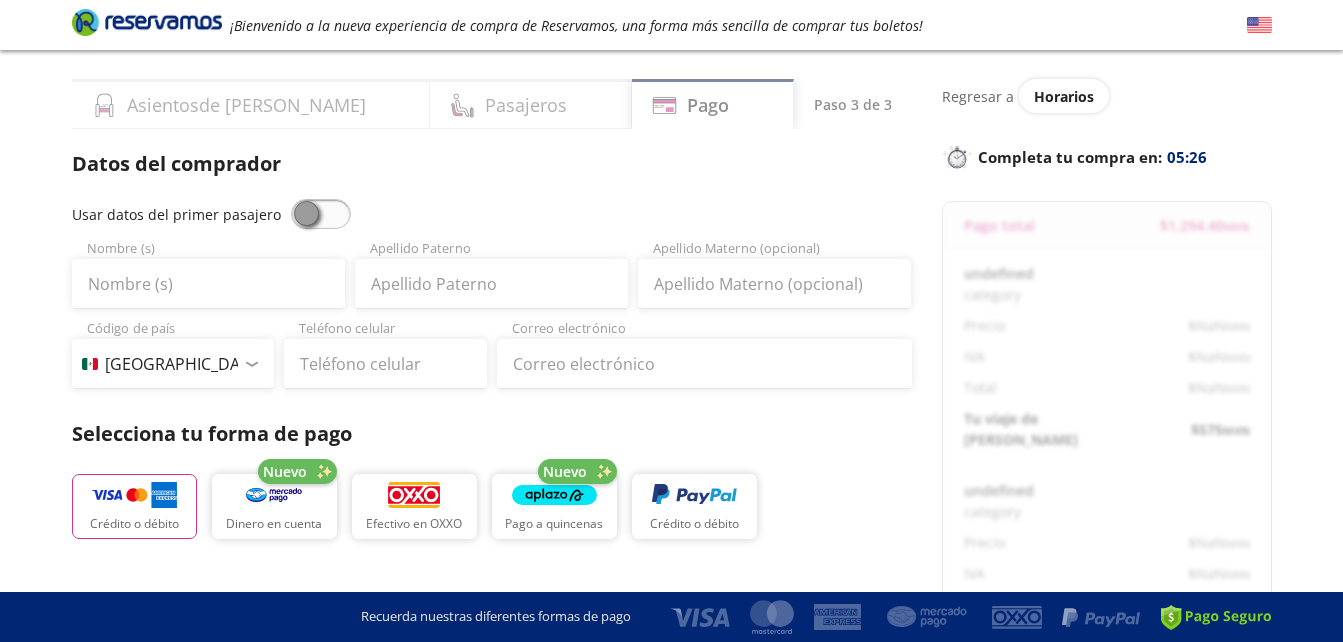 scroll, scrollTop: 0, scrollLeft: 0, axis: both 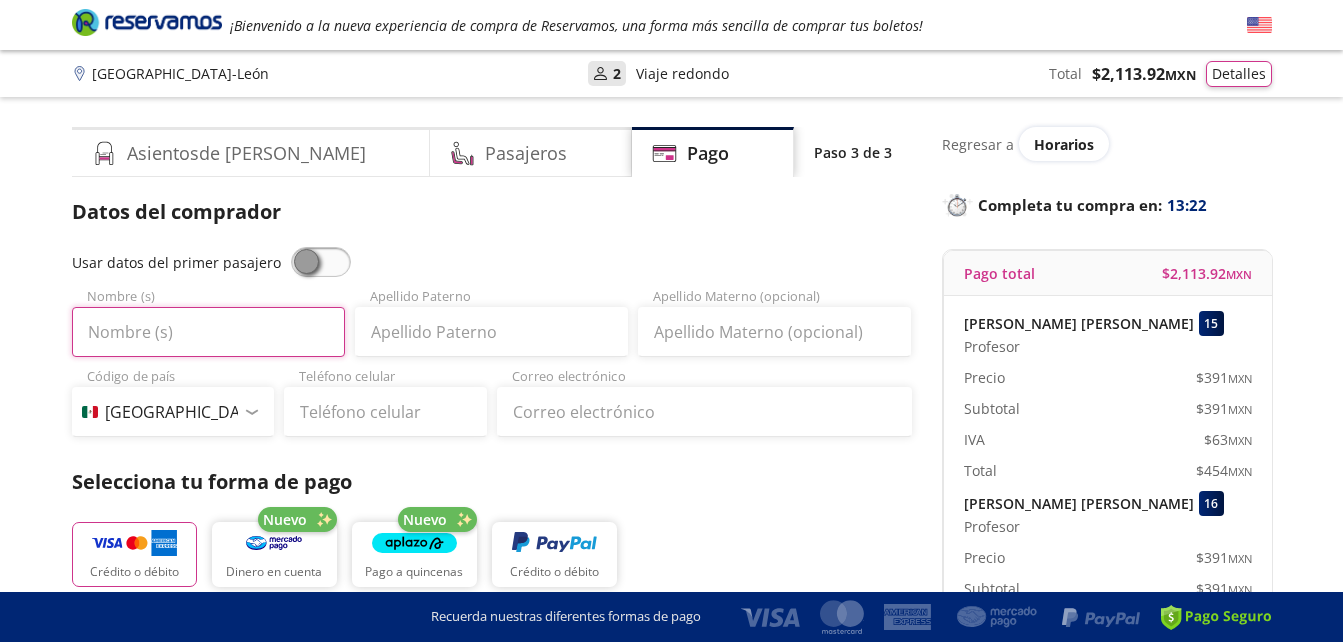 click on "Nombre (s)" at bounding box center [208, 332] 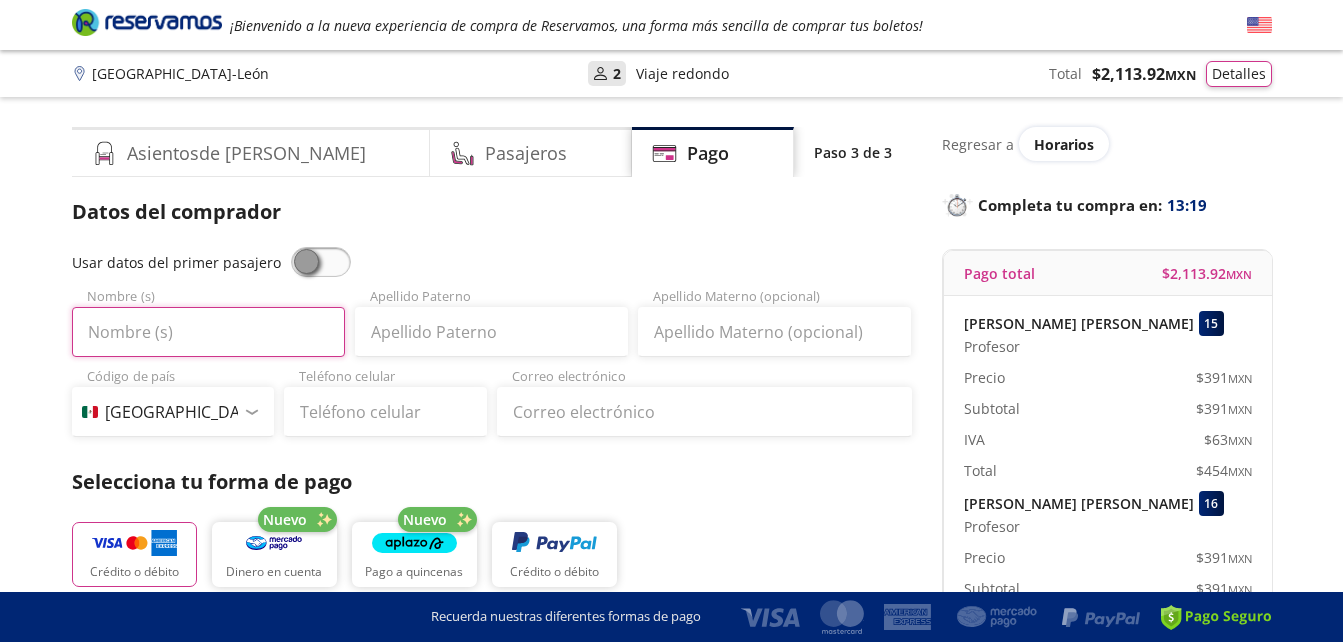 type on "[PERSON_NAME]" 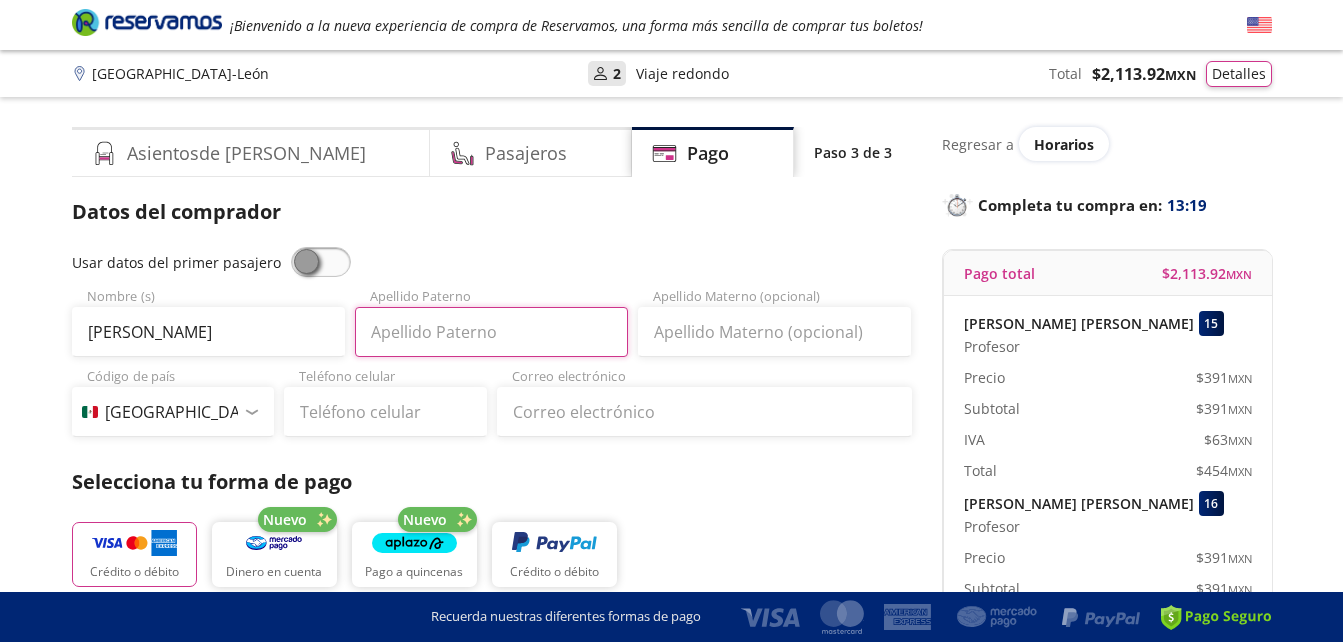 type on "[PERSON_NAME]" 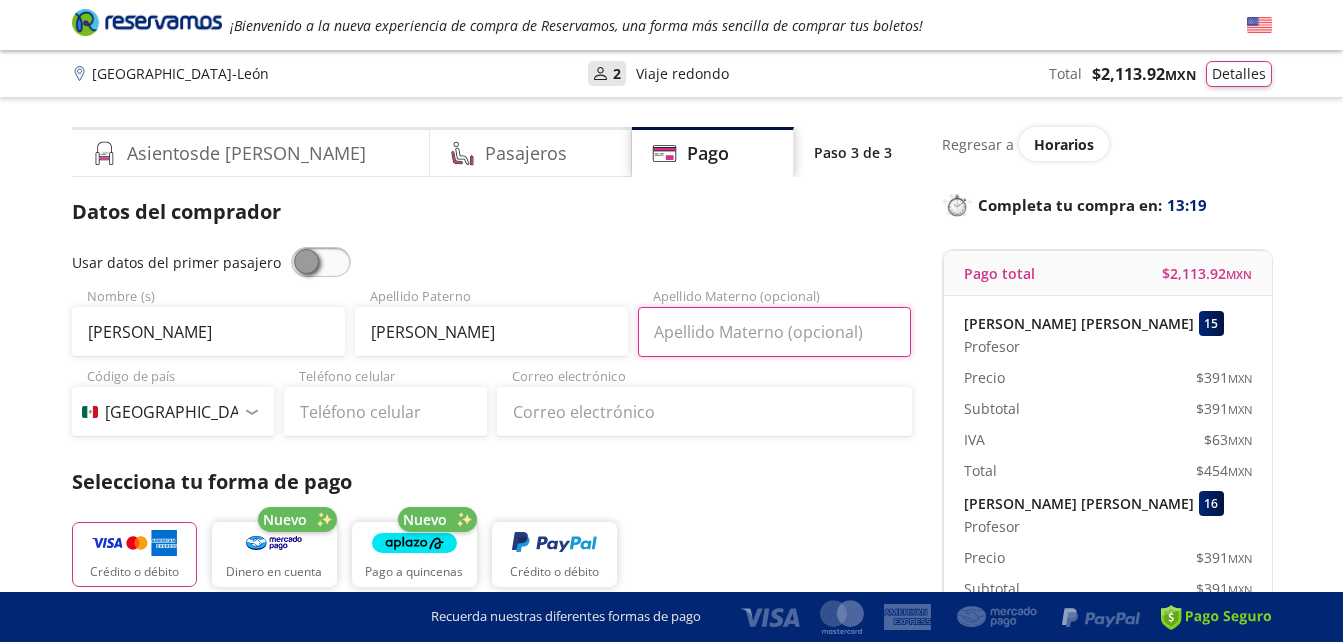 type on "[PERSON_NAME]" 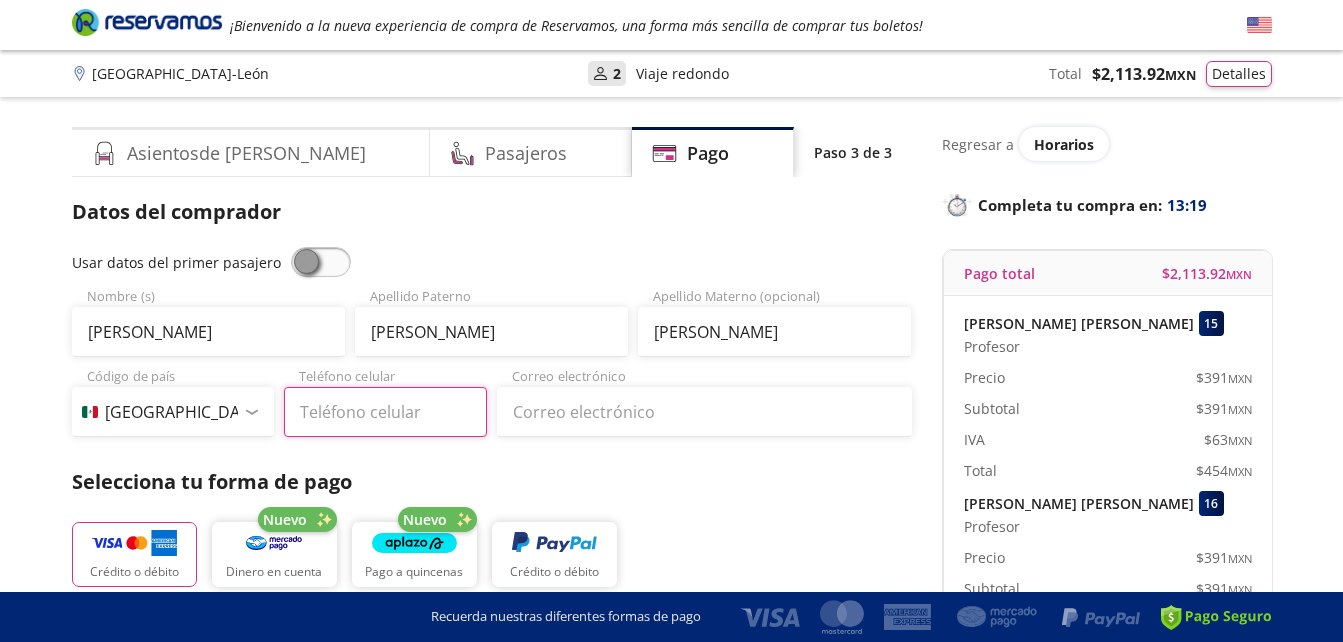 type on "[PHONE_NUMBER]" 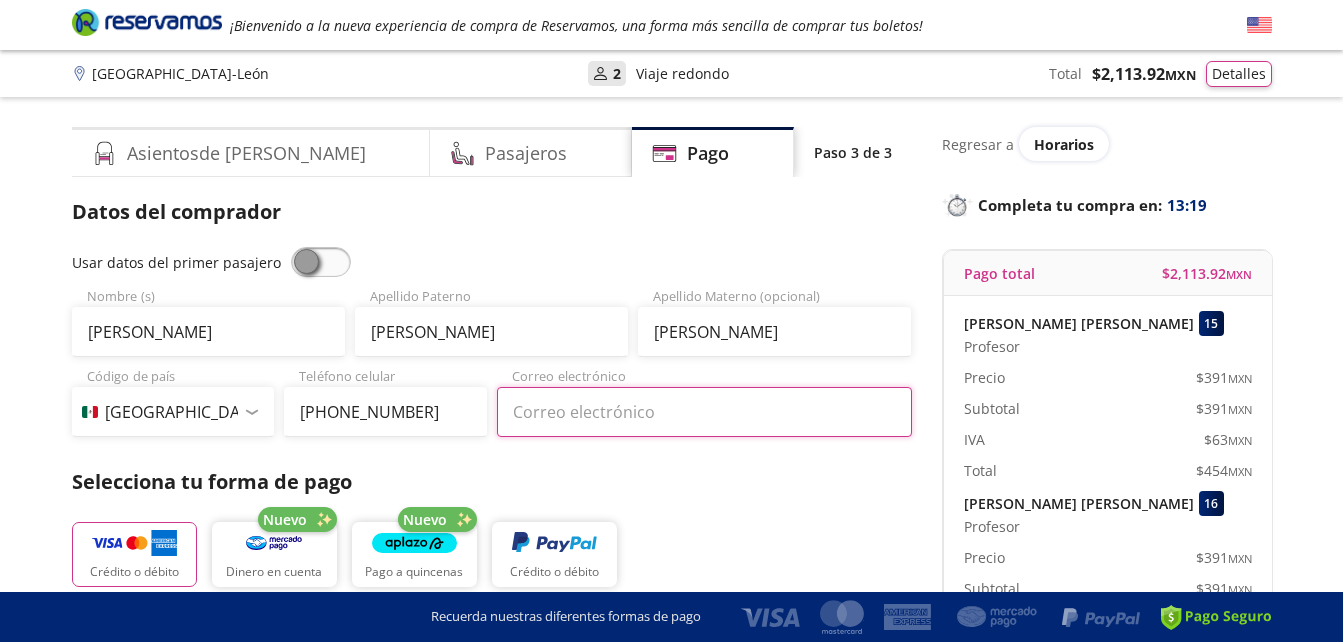 type on "[PERSON_NAME][EMAIL_ADDRESS][DOMAIN_NAME]" 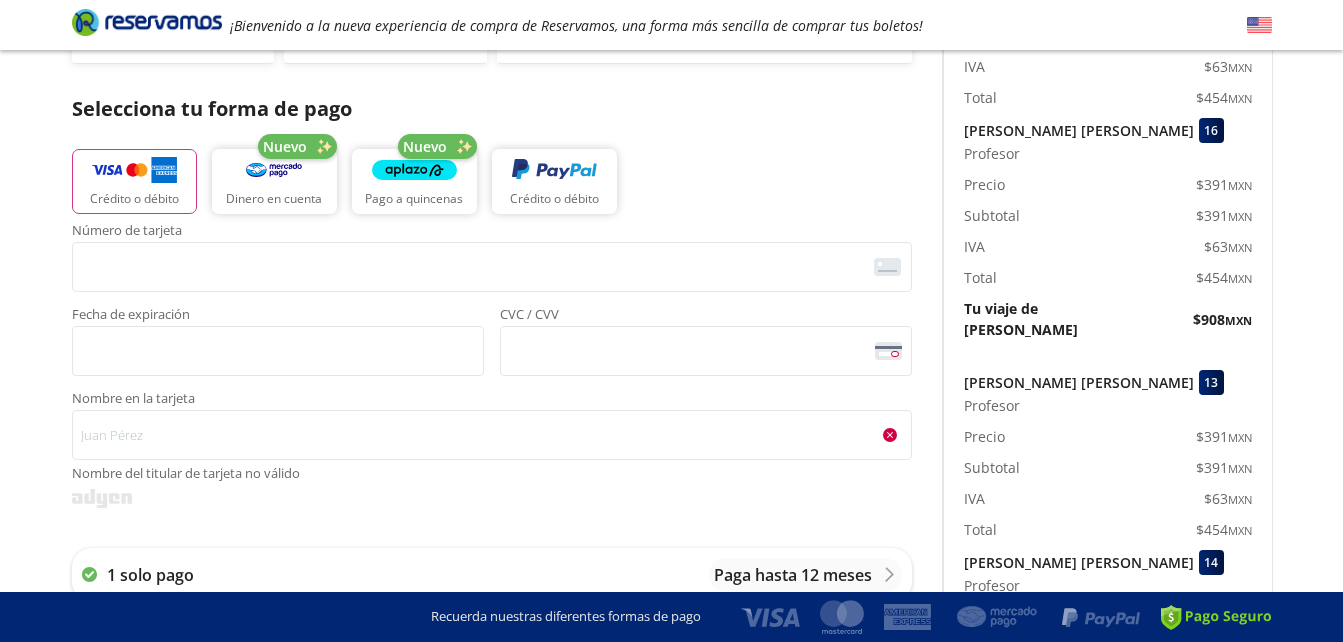 scroll, scrollTop: 378, scrollLeft: 0, axis: vertical 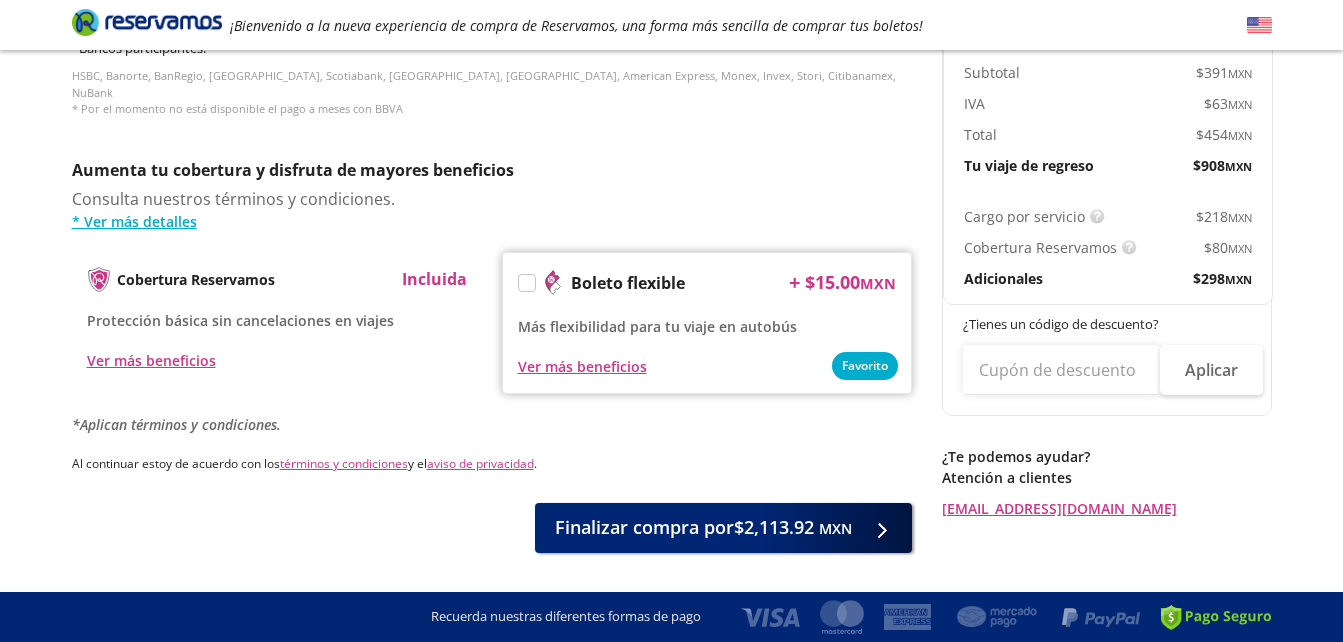 click at bounding box center [527, 283] 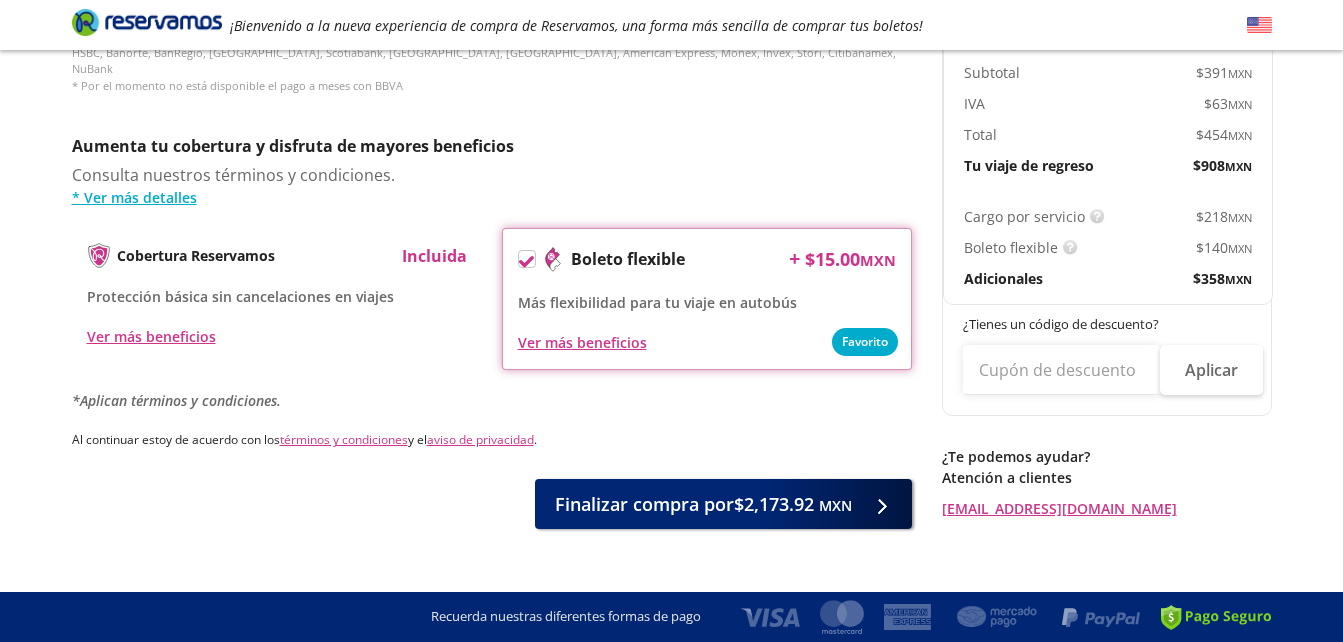 scroll, scrollTop: 925, scrollLeft: 0, axis: vertical 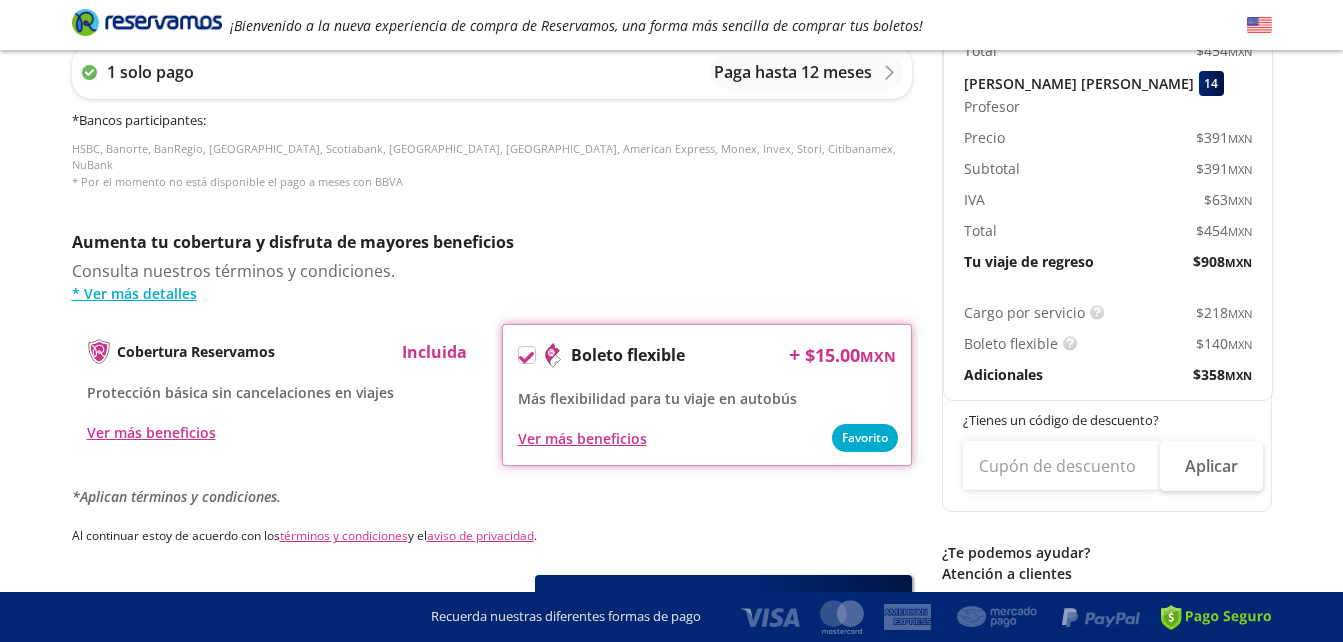 click 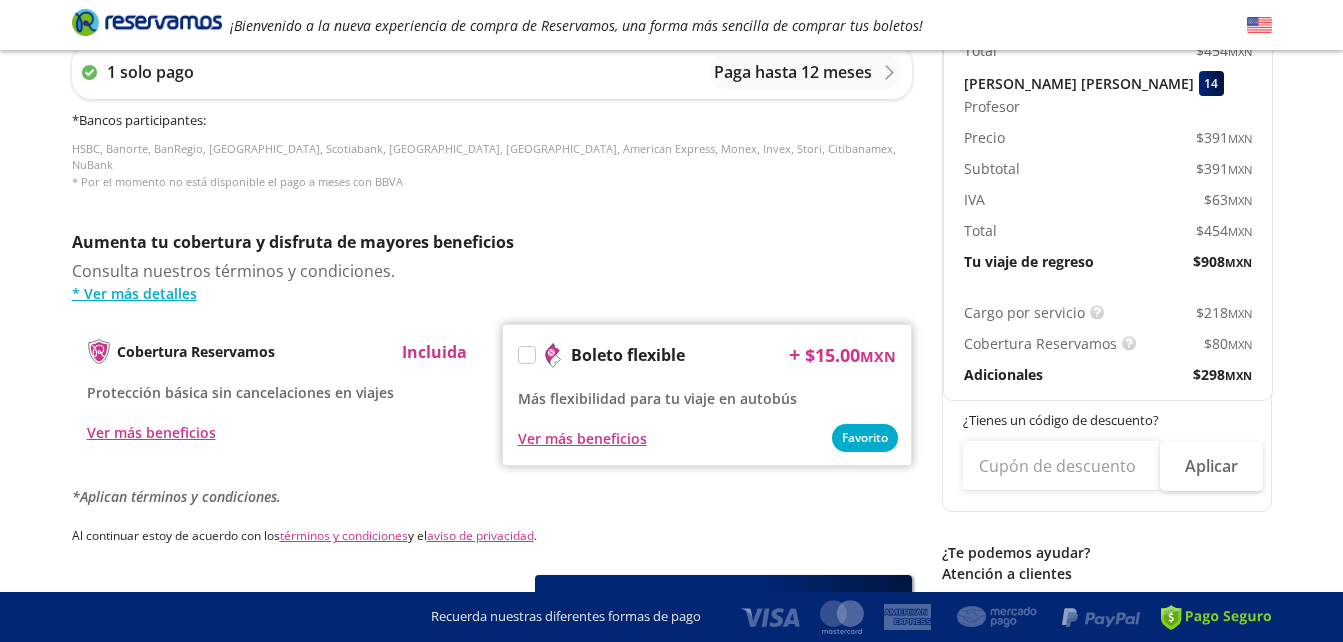 scroll, scrollTop: 960, scrollLeft: 0, axis: vertical 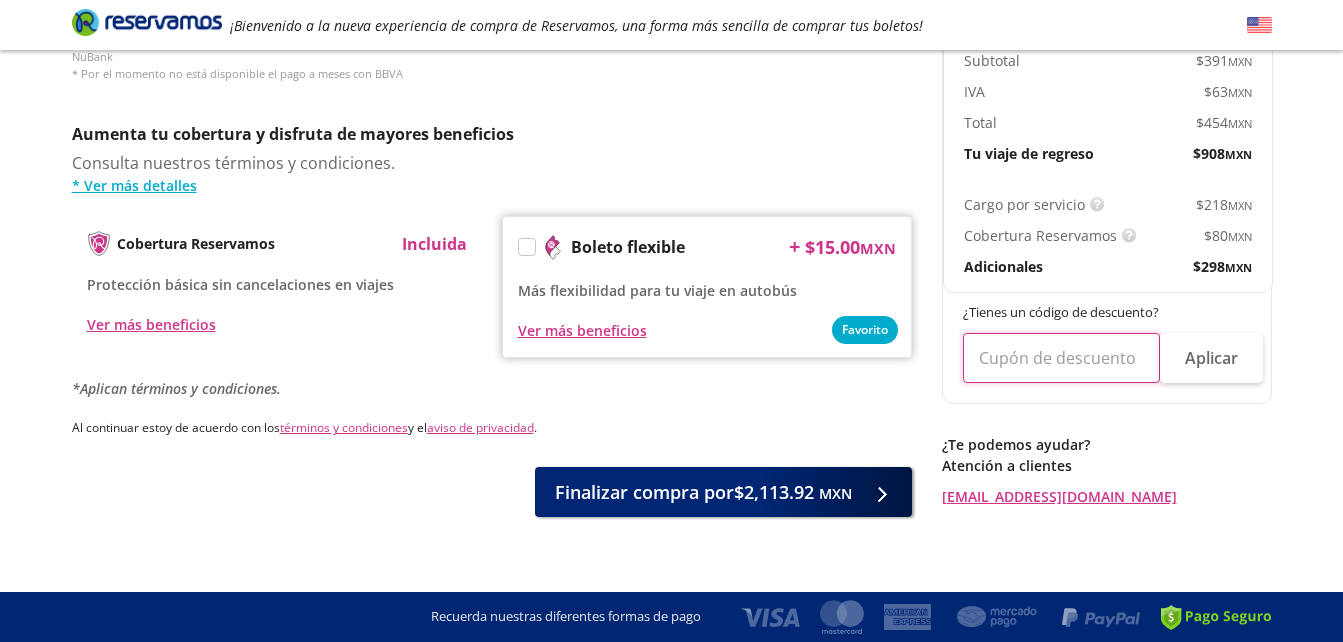 click at bounding box center [1061, 358] 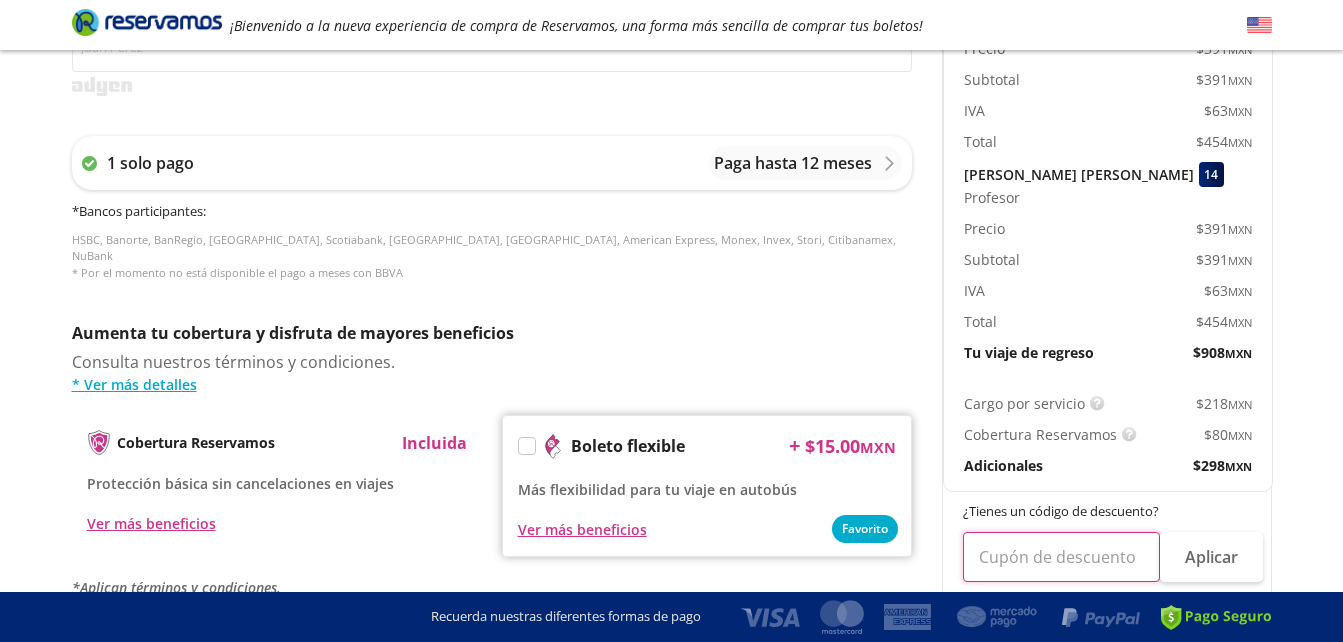 scroll, scrollTop: 766, scrollLeft: 0, axis: vertical 